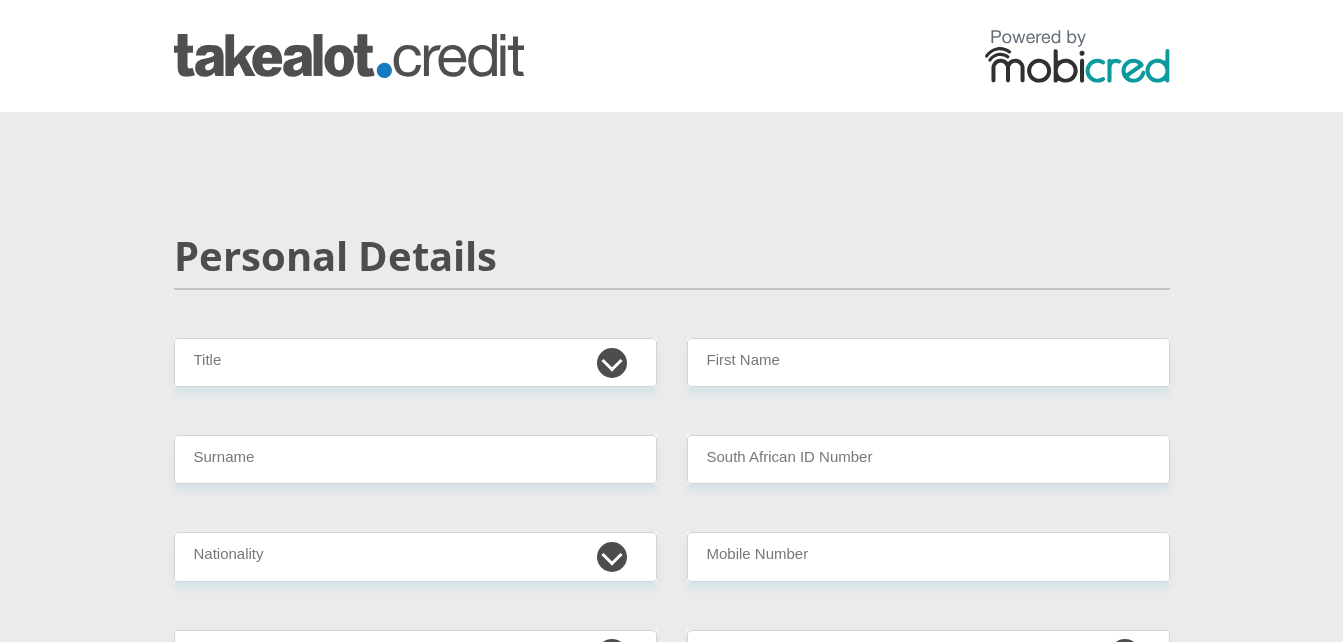 scroll, scrollTop: 0, scrollLeft: 0, axis: both 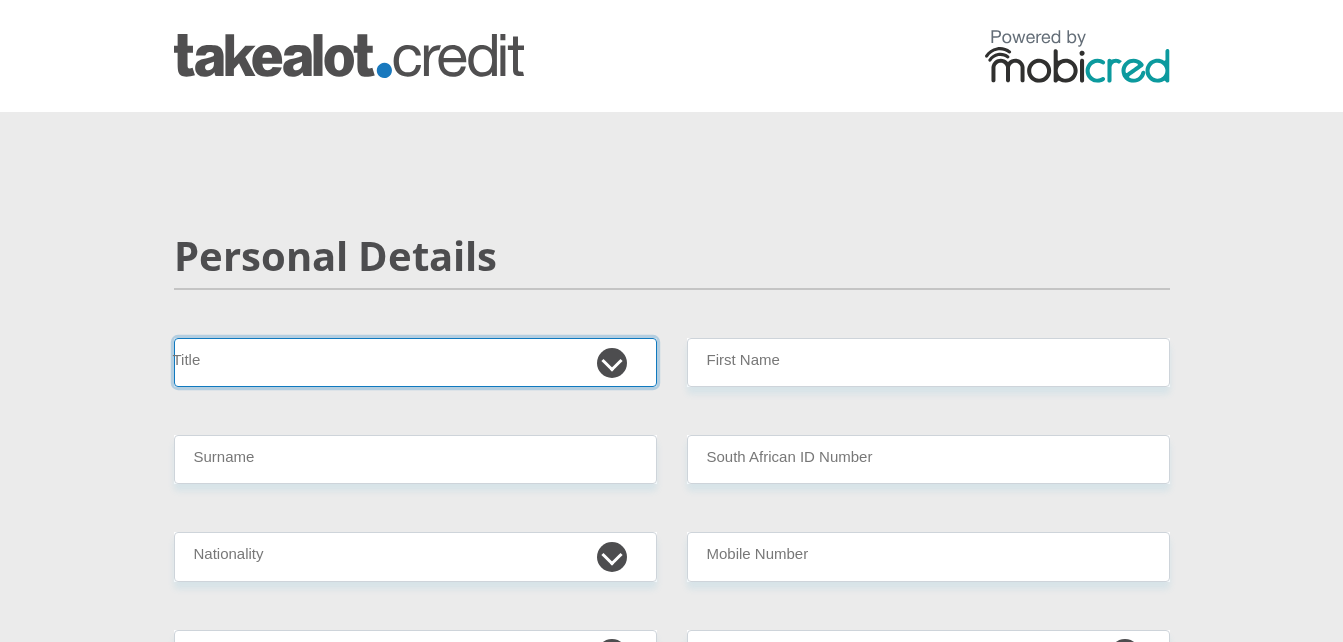 click on "Mr
Ms
Mrs
Dr
Other" at bounding box center [415, 362] 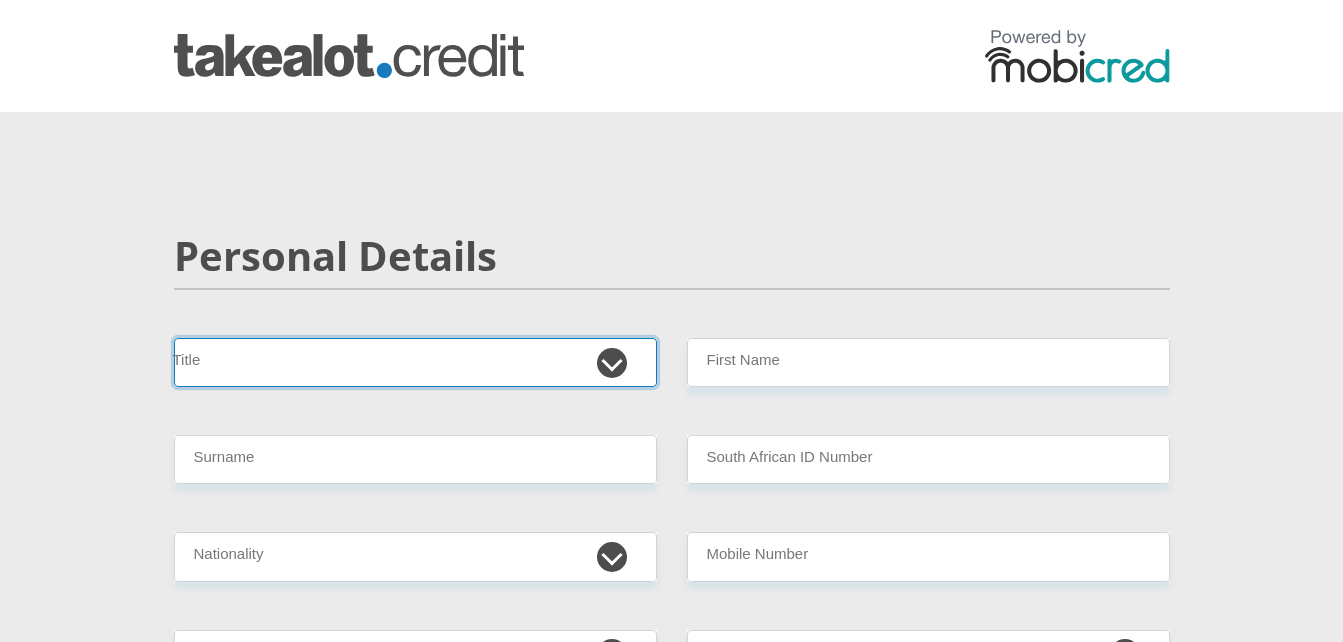 select on "Mr" 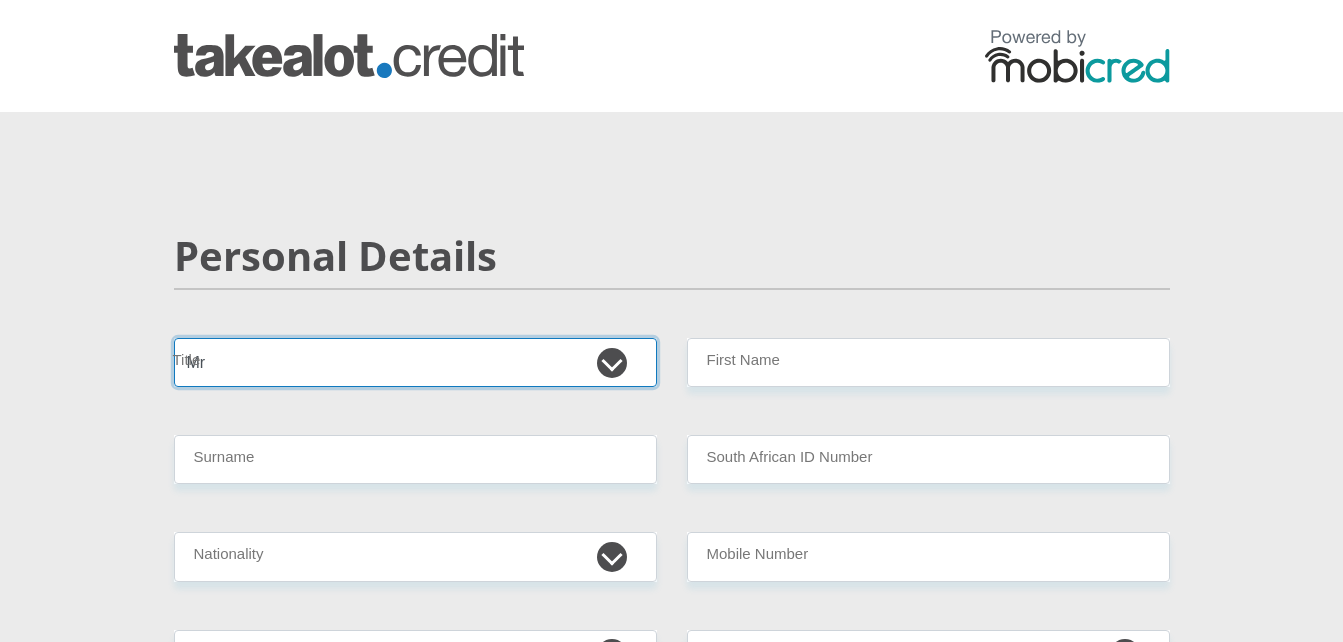 click on "Mr
Ms
Mrs
Dr
Other" at bounding box center (415, 362) 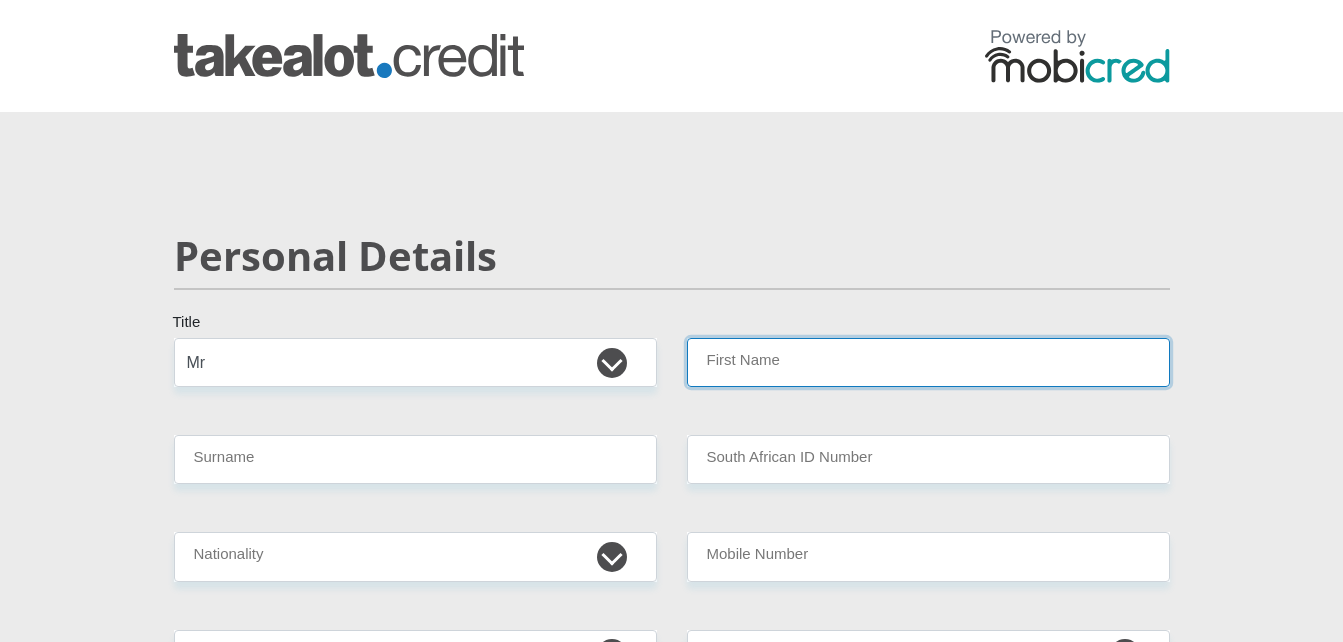 click on "First Name" at bounding box center (928, 362) 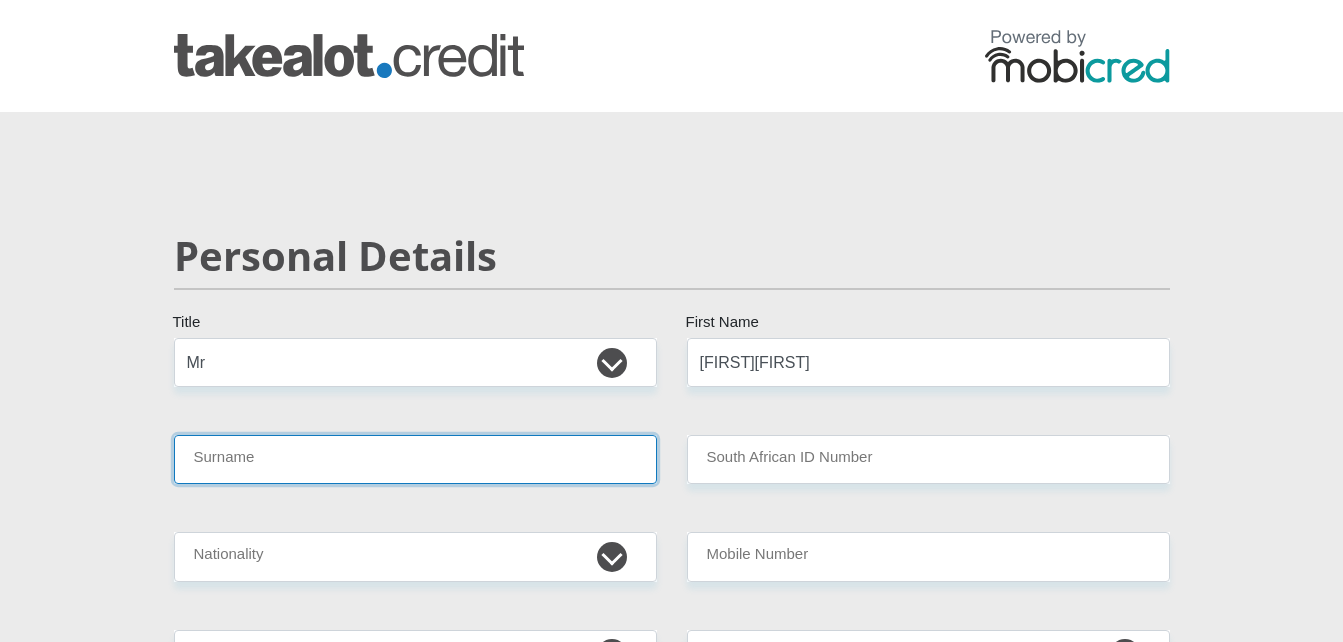 type on "[LAST]" 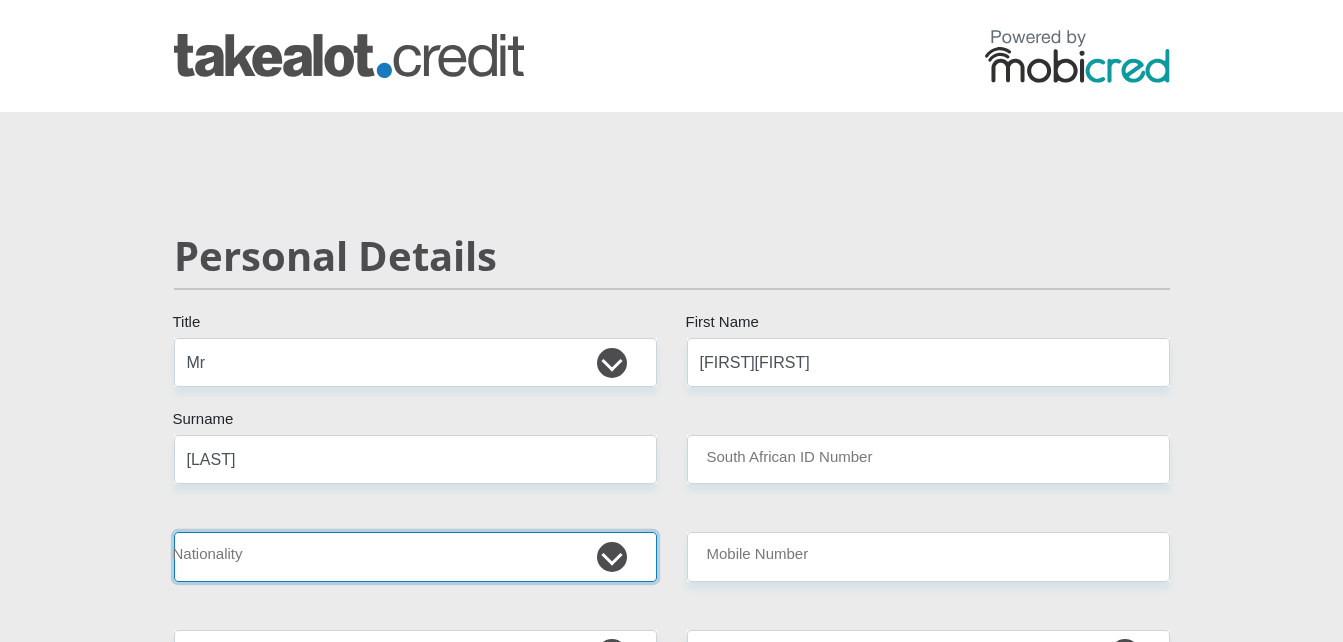 select on "ZAF" 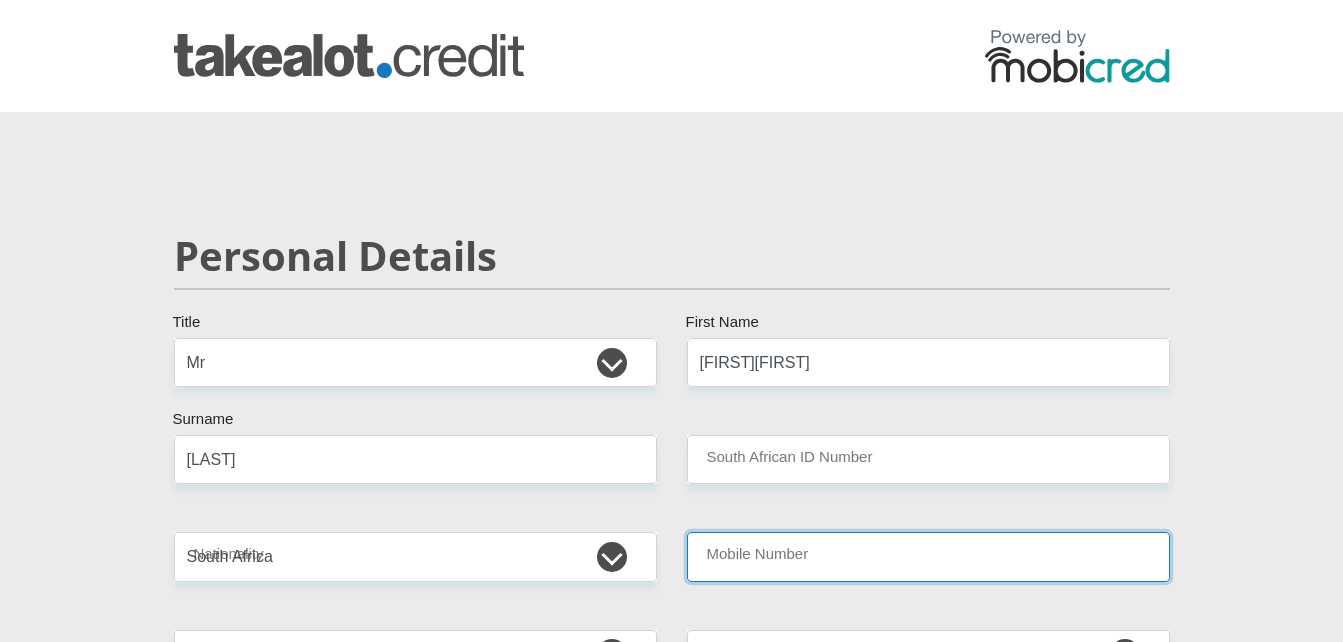 type on "[NUMBER]" 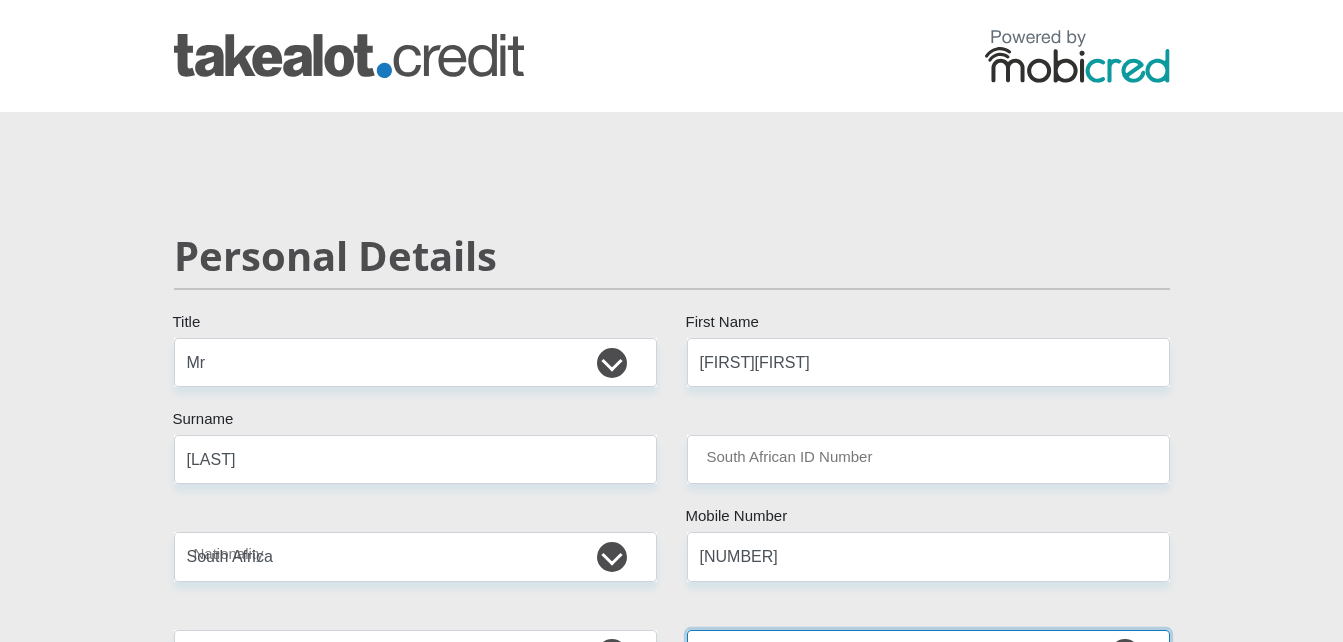 select on "ZAF" 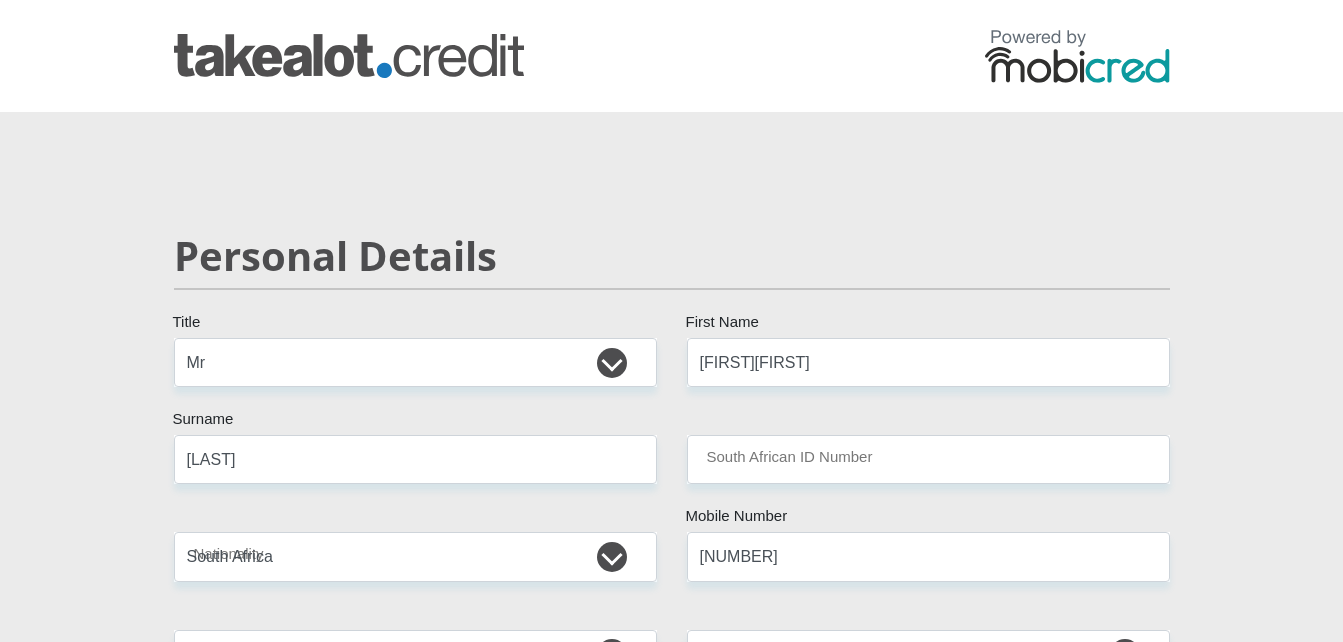 type on "[NUMBER] [STREET] Street" 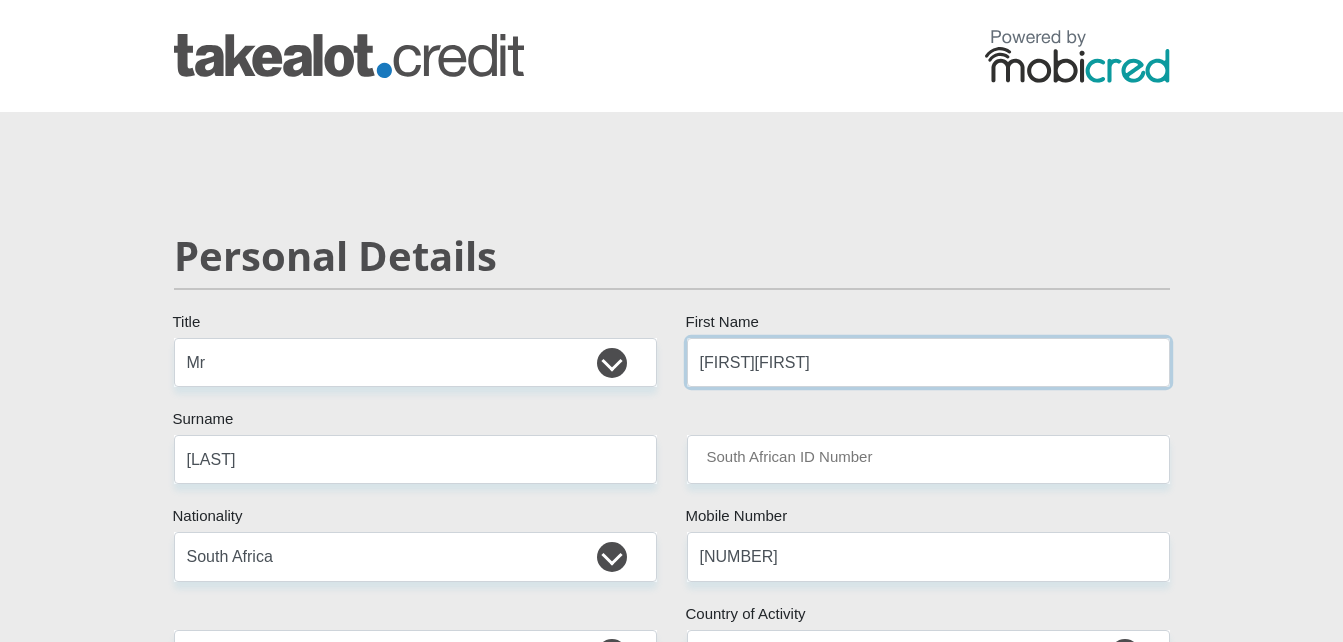 type on "TYME BANK LIMITED" 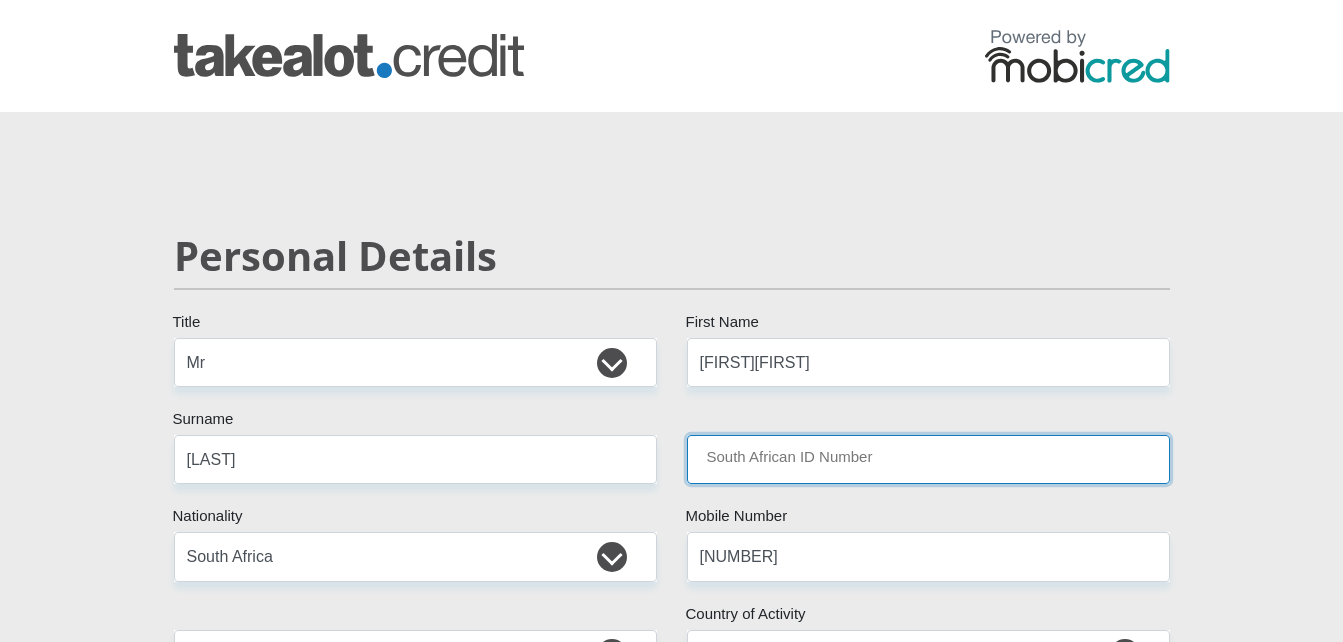 click on "South African ID Number" at bounding box center (928, 459) 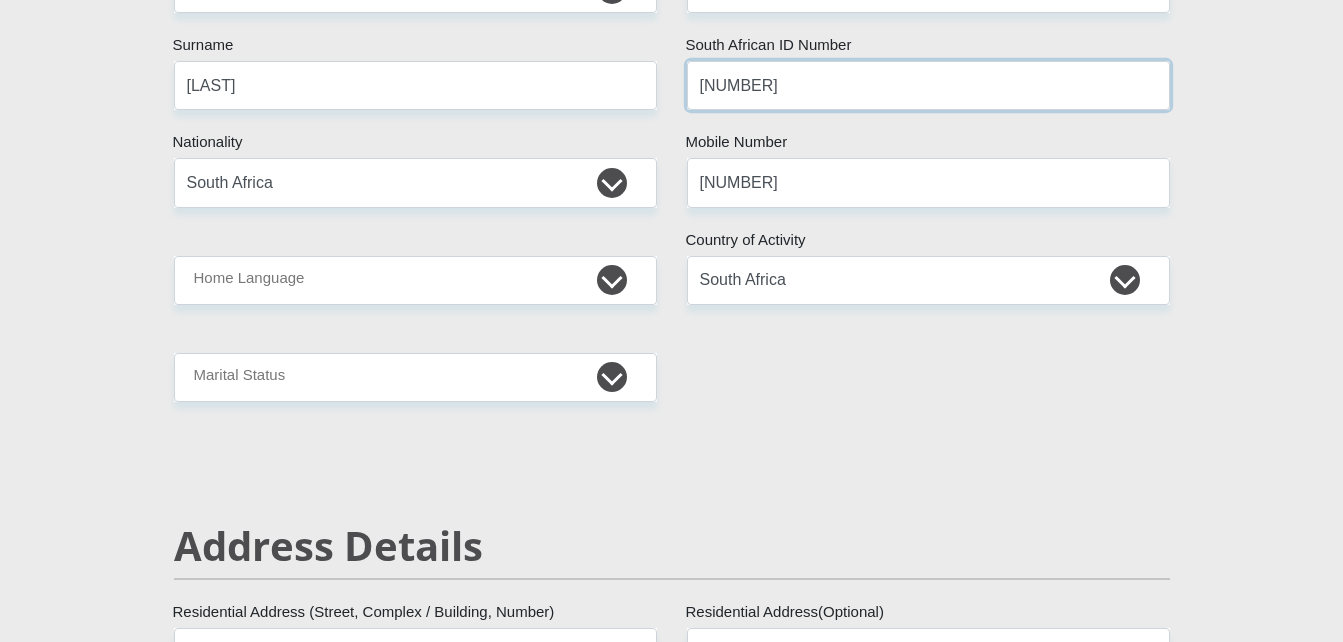 scroll, scrollTop: 395, scrollLeft: 0, axis: vertical 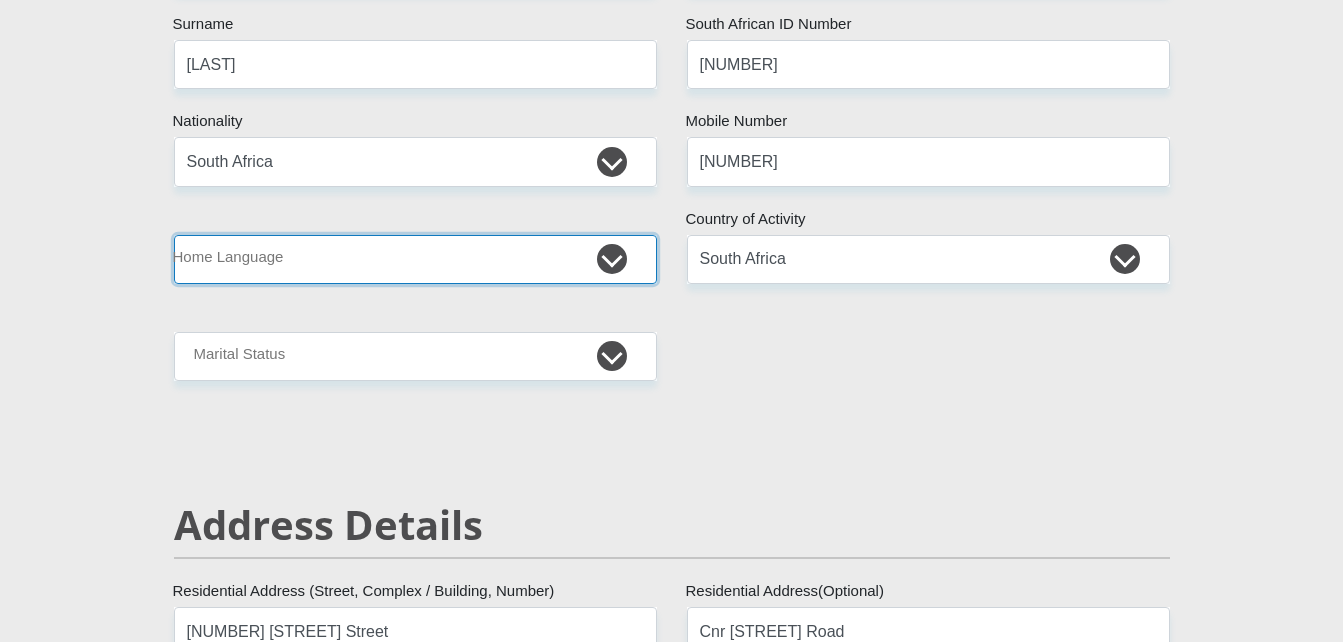 click on "Afrikaans
English
Sepedi
South Ndebele
Southern Sotho
Swati
Tsonga
Tswana
Venda
Xhosa
Zulu
Other" at bounding box center (415, 259) 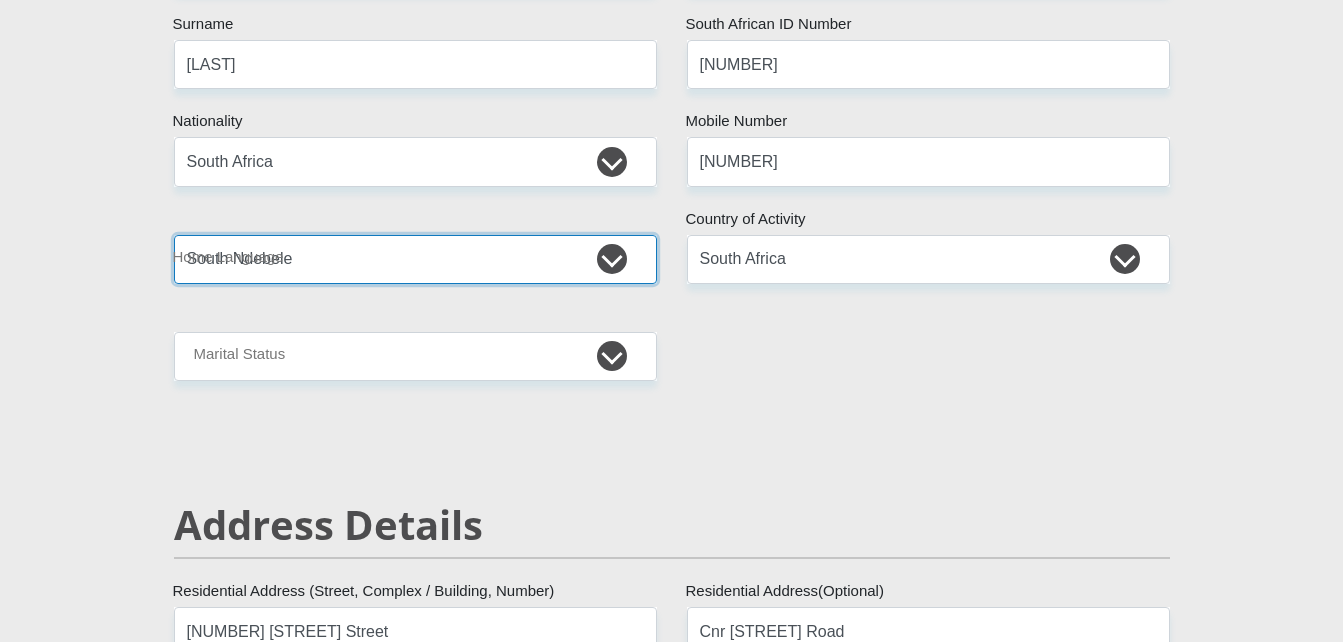 click on "Afrikaans
English
Sepedi
South Ndebele
Southern Sotho
Swati
Tsonga
Tswana
Venda
Xhosa
Zulu
Other" at bounding box center [415, 259] 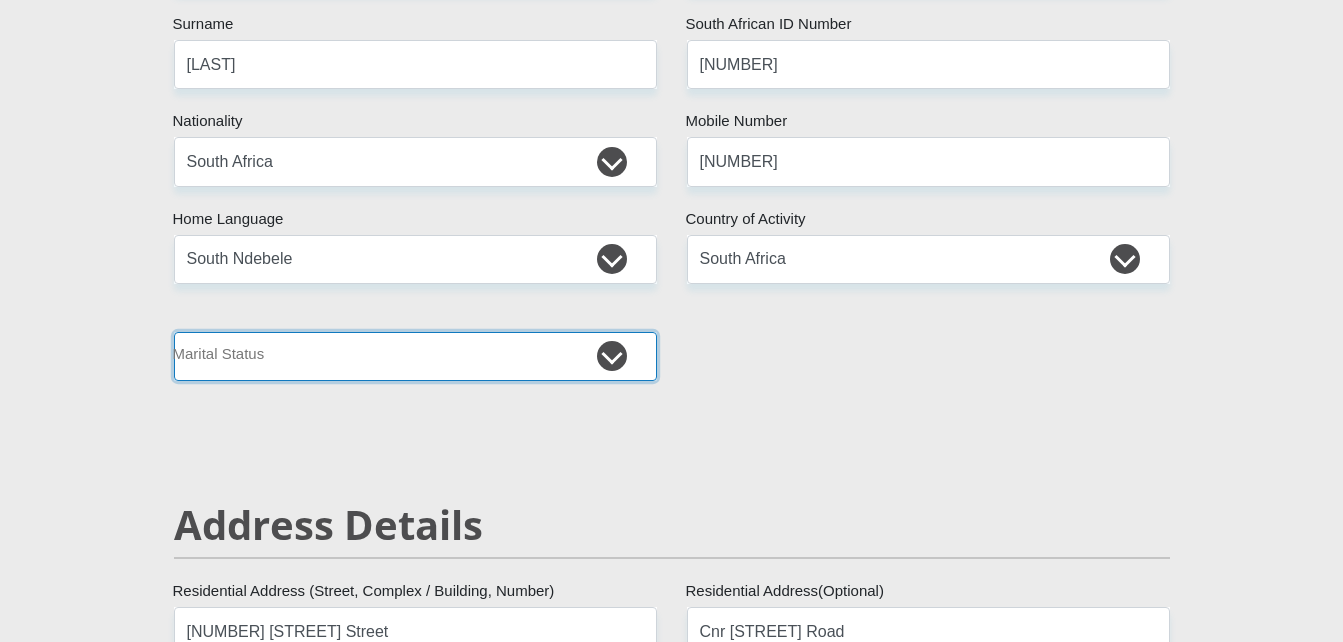 click on "Married ANC
Single
Divorced
Widowed
Married COP or Customary Law" at bounding box center (415, 356) 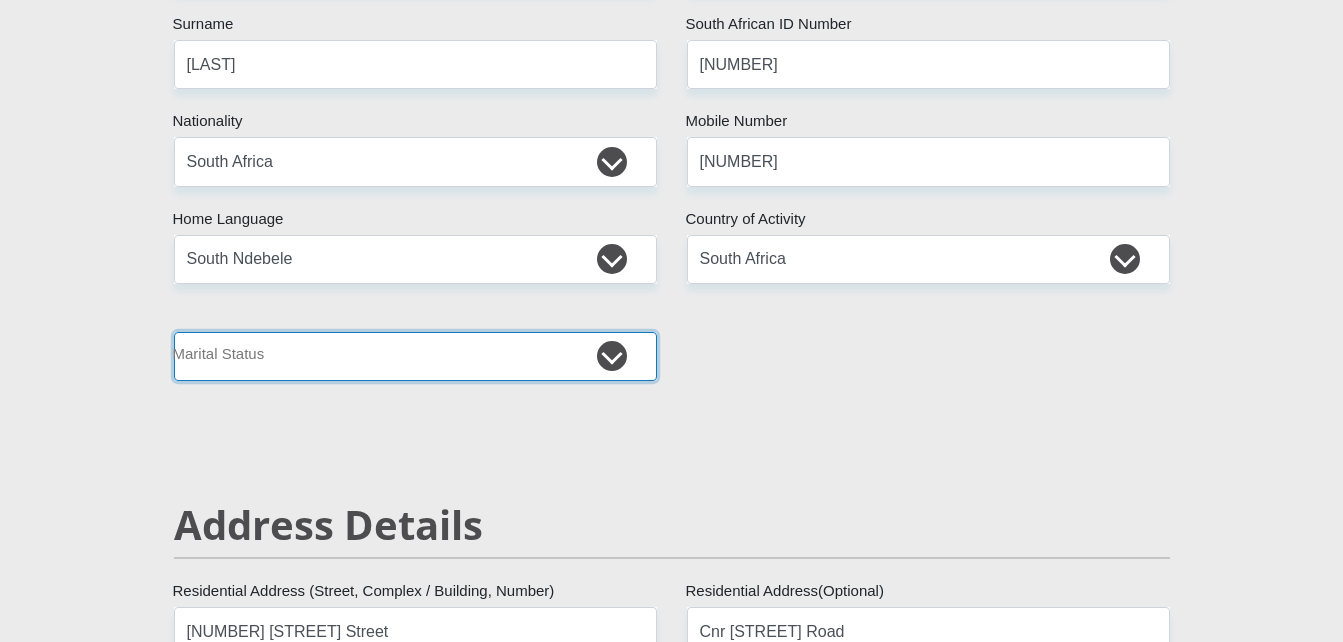 select on "2" 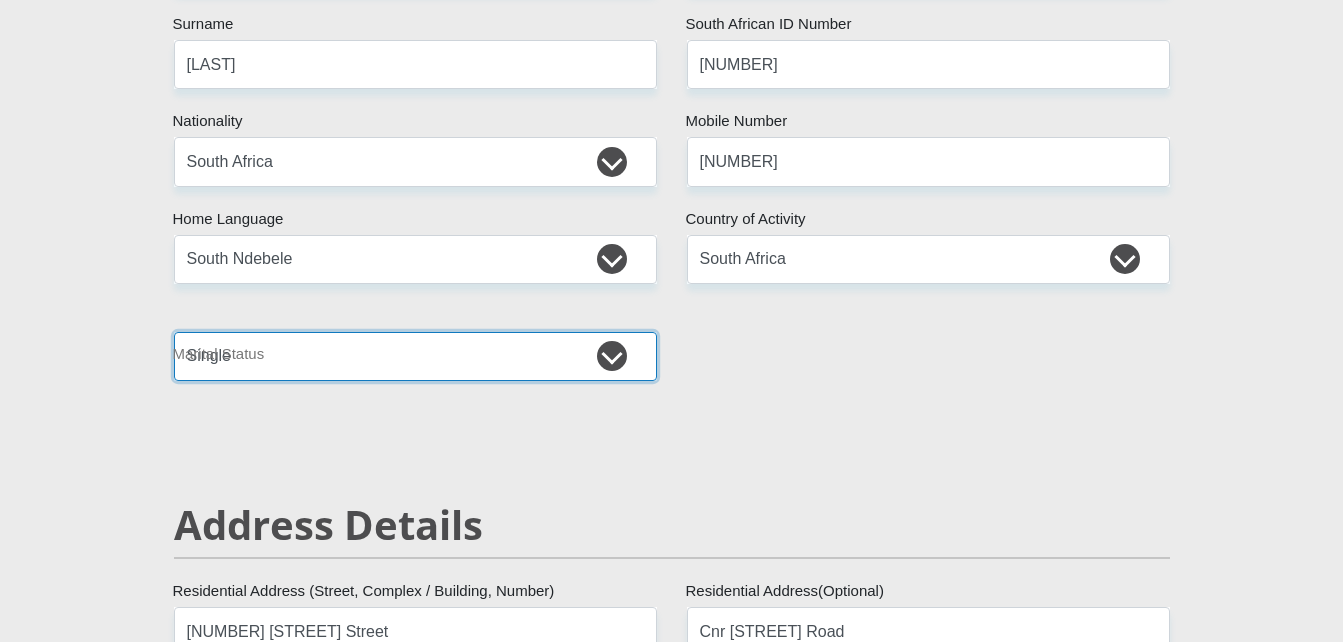click on "Married ANC
Single
Divorced
Widowed
Married COP or Customary Law" at bounding box center (415, 356) 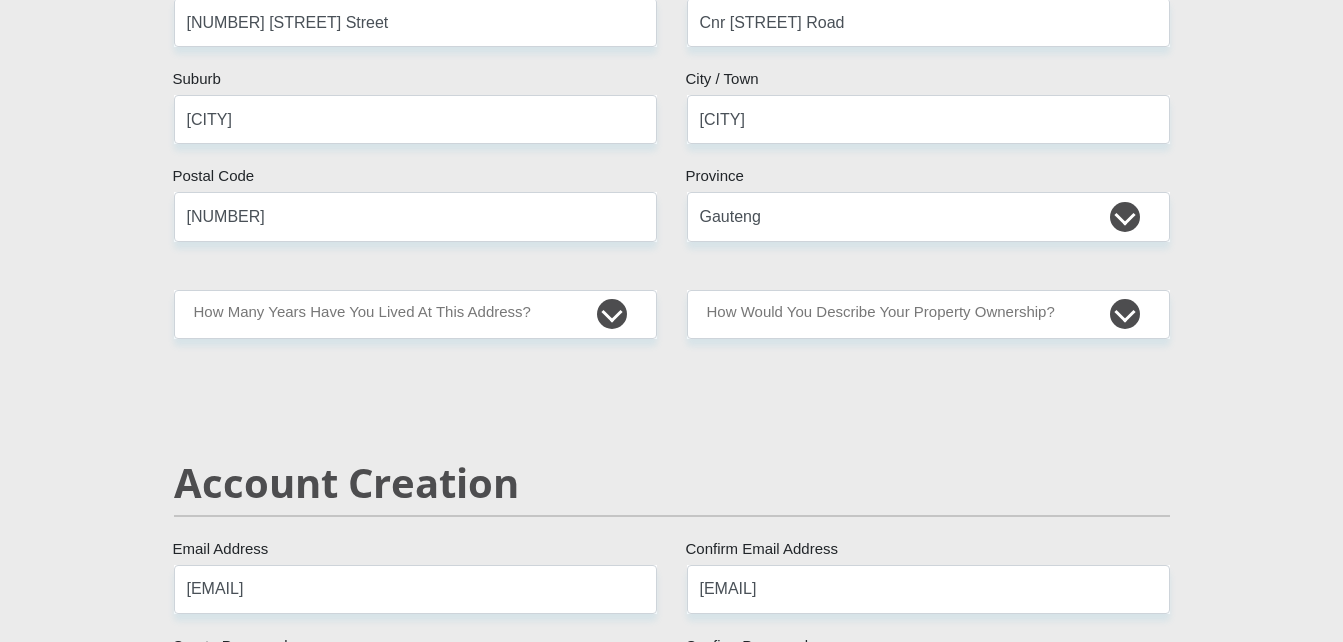 scroll, scrollTop: 1036, scrollLeft: 0, axis: vertical 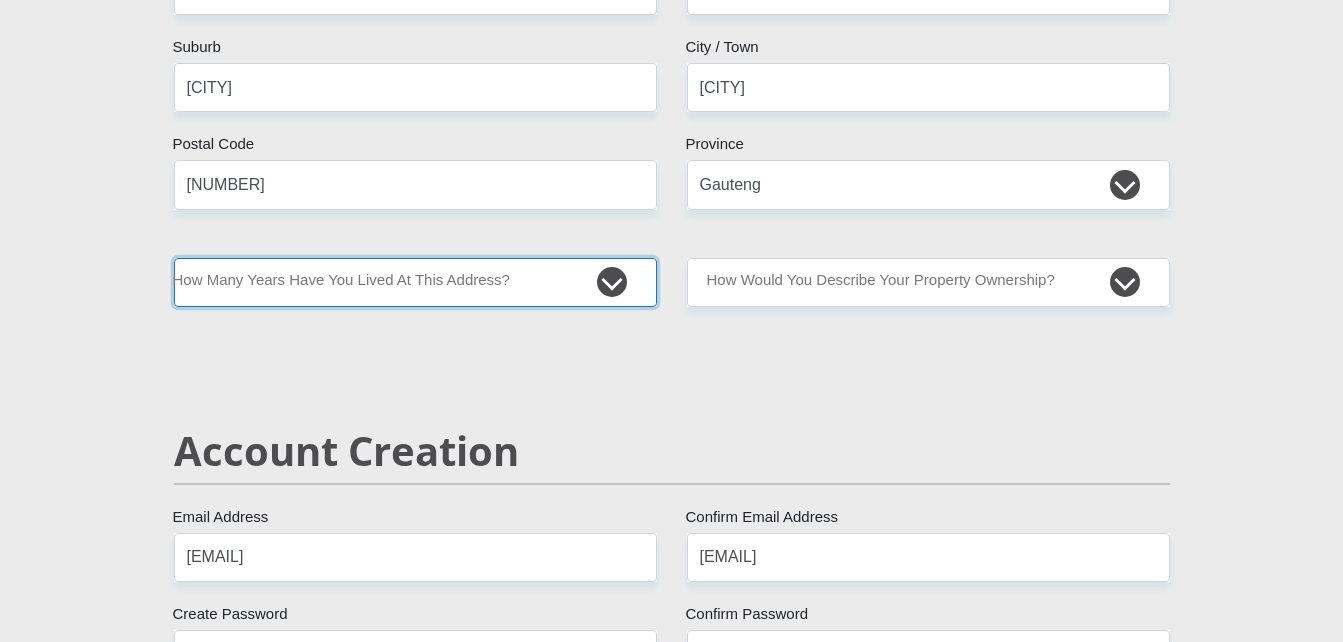 click on "less than 1 year
1-3 years
3-5 years
5+ years" at bounding box center (415, 282) 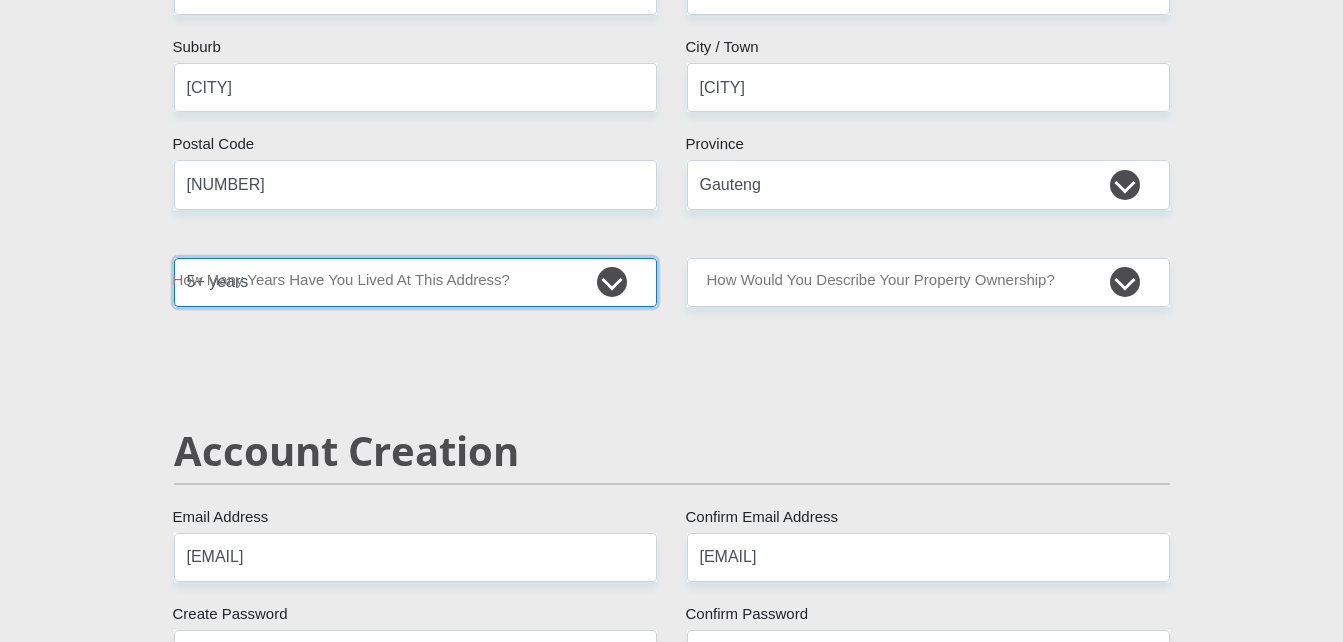 click on "less than 1 year
1-3 years
3-5 years
5+ years" at bounding box center [415, 282] 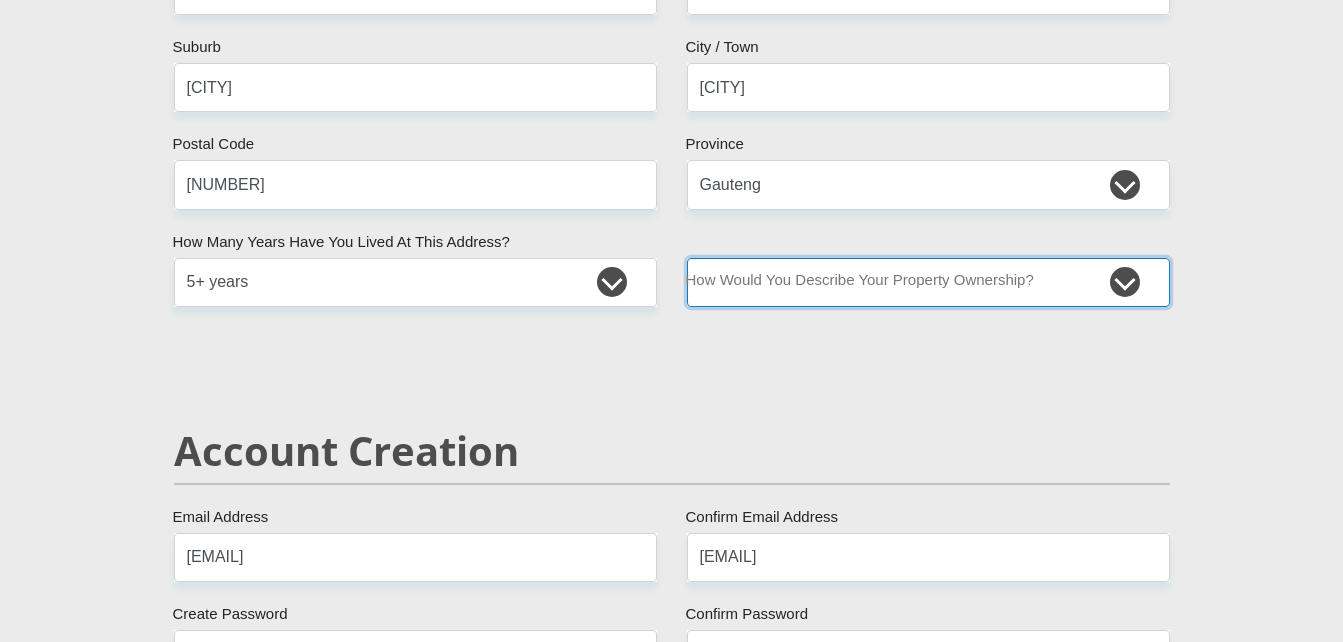 click on "Owned
Rented
Family Owned
Company Dwelling" at bounding box center [928, 282] 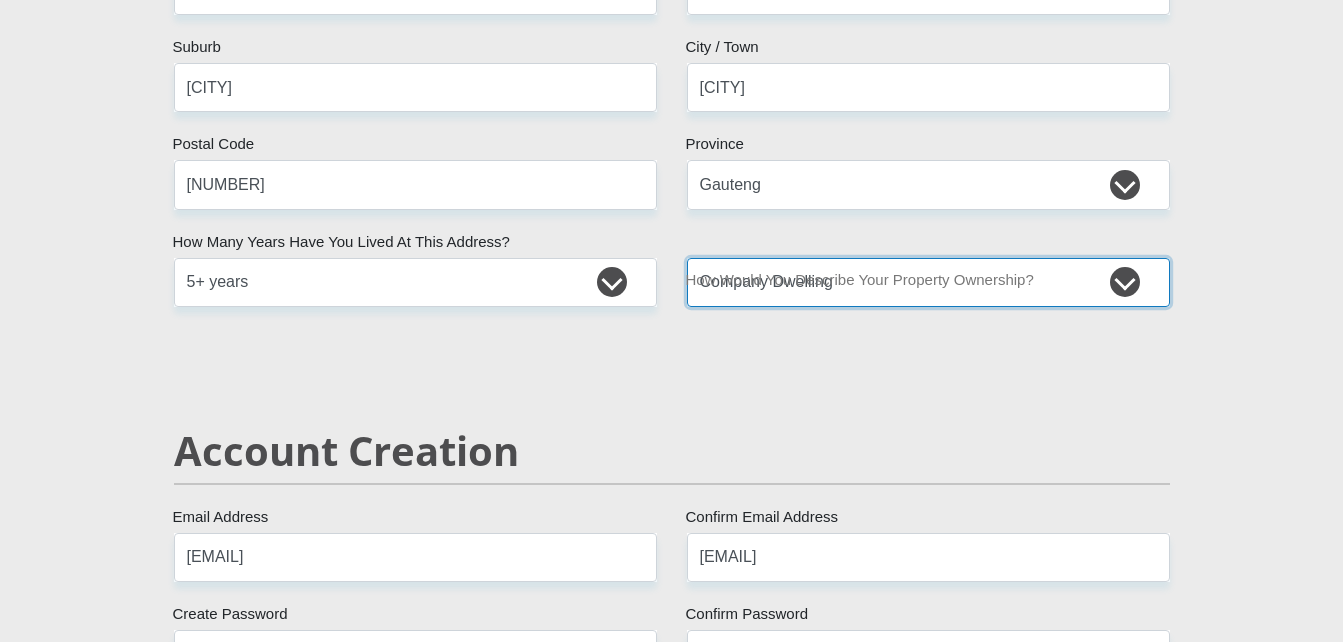 click on "Owned
Rented
Family Owned
Company Dwelling" at bounding box center (928, 282) 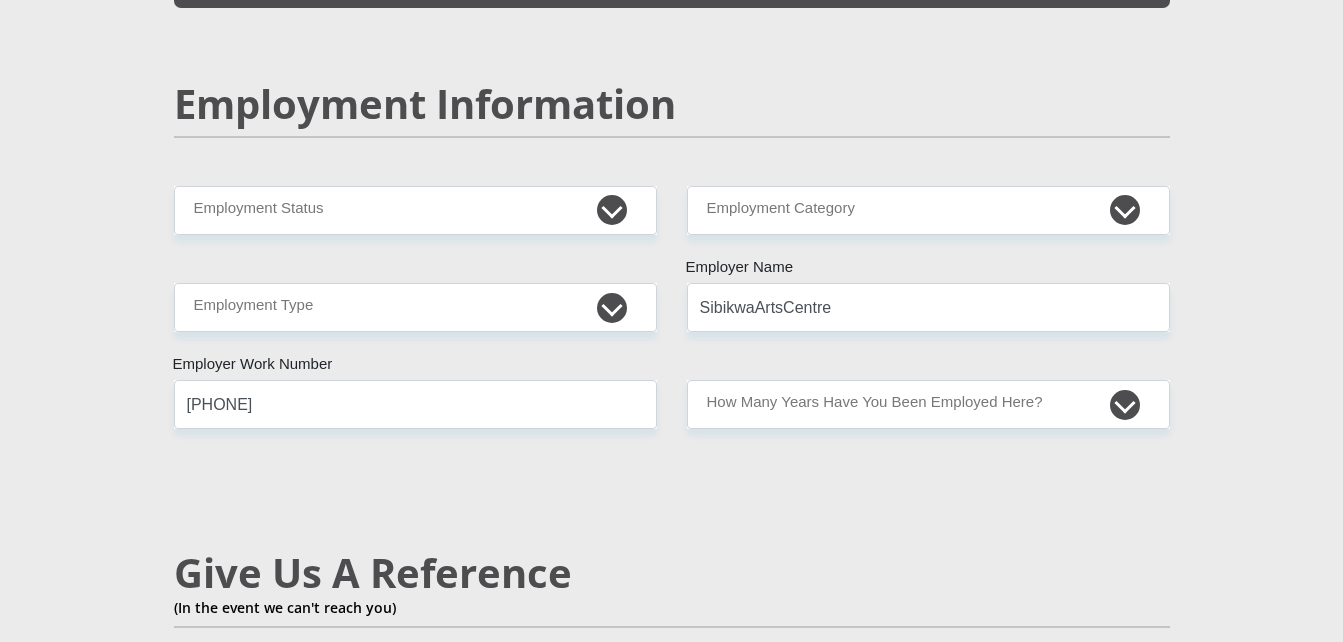 scroll, scrollTop: 3022, scrollLeft: 0, axis: vertical 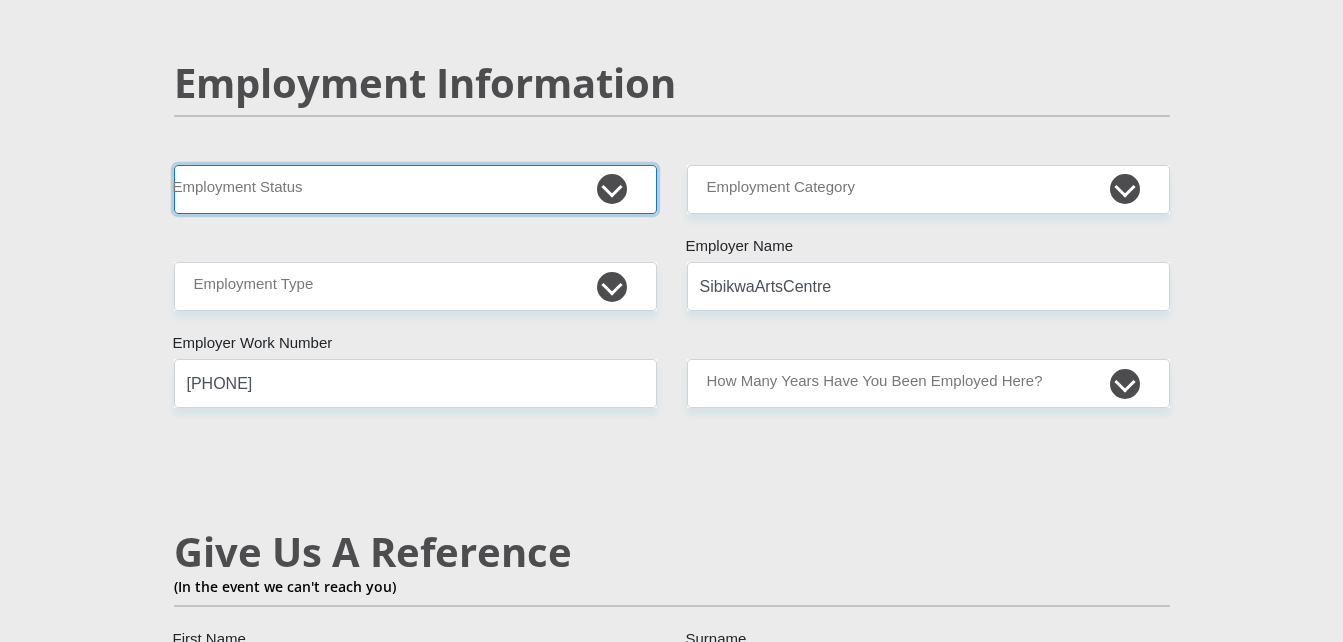 click on "Permanent/Full-time
Part-time/Casual
Contract Worker
Self-Employed
Housewife
Retired
Student
Medically Boarded
Disability
Unemployed" at bounding box center (415, 189) 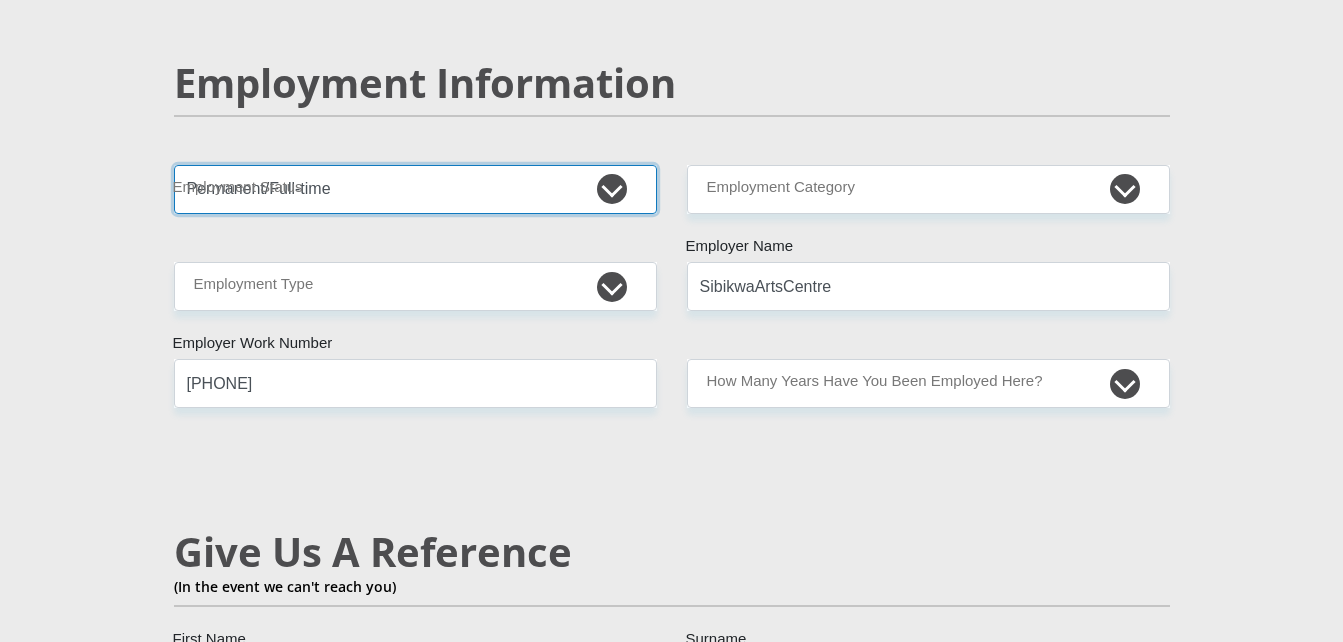 click on "Permanent/Full-time
Part-time/Casual
Contract Worker
Self-Employed
Housewife
Retired
Student
Medically Boarded
Disability
Unemployed" at bounding box center [415, 189] 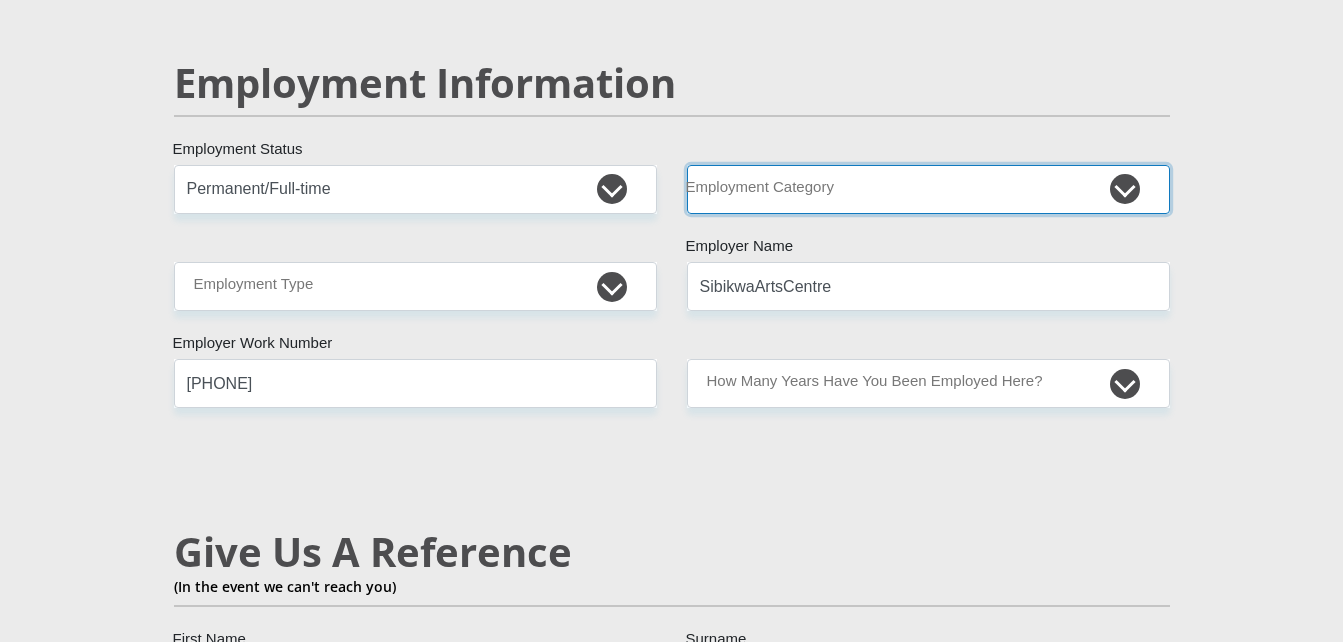 drag, startPoint x: 803, startPoint y: 157, endPoint x: 793, endPoint y: 166, distance: 13.453624 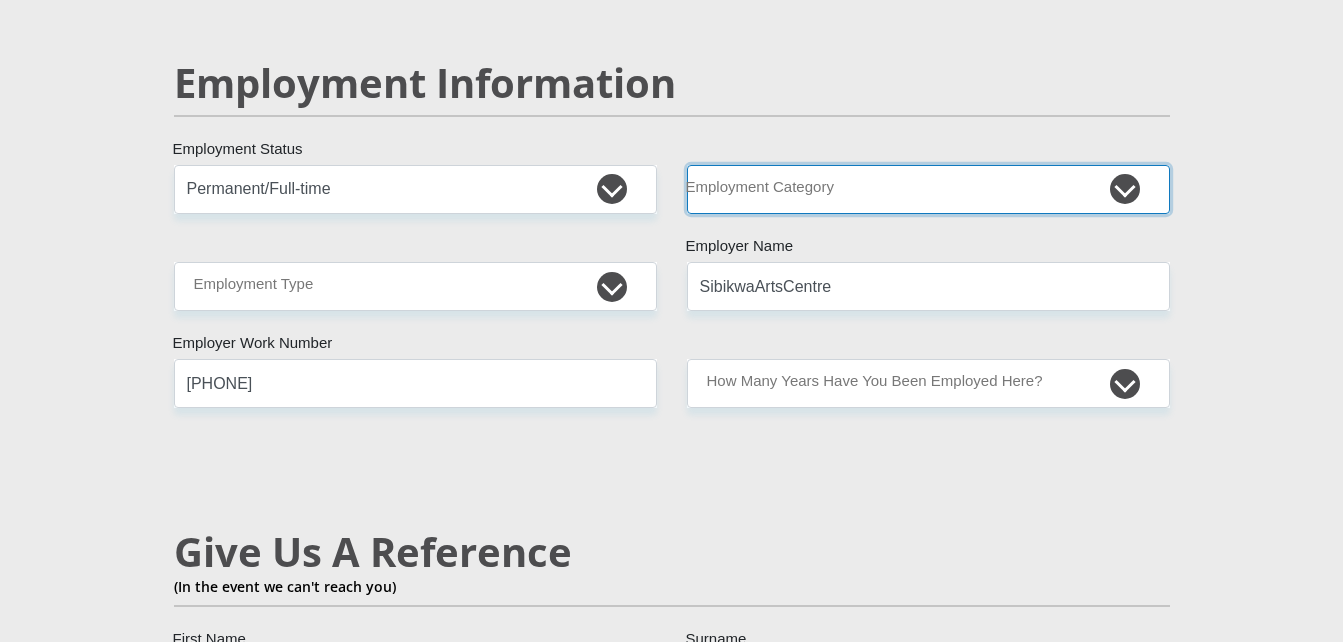 select on "48" 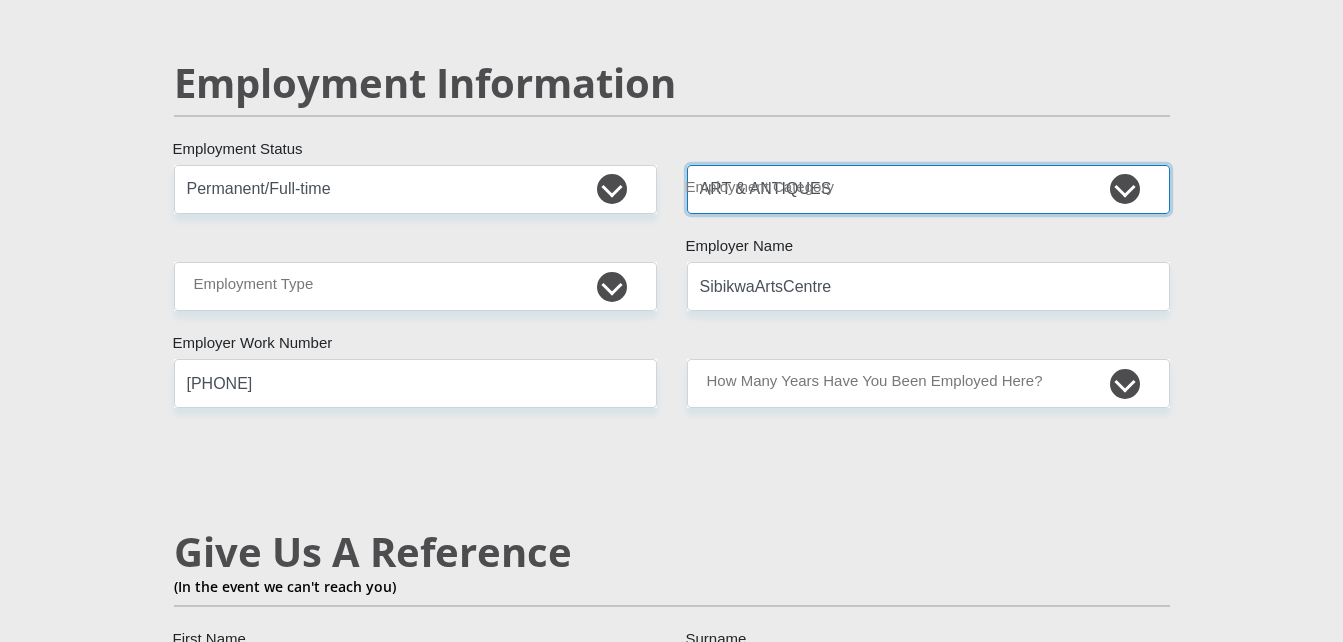click on "AGRICULTURE
ALCOHOL & TOBACCO
CONSTRUCTION MATERIALS
METALLURGY
EQUIPMENT FOR RENEWABLE ENERGY
SPECIALIZED CONTRACTORS
CAR
GAMING (INCL. INTERNET
OTHER WHOLESALE
UNLICENSED PHARMACEUTICALS
CURRENCY EXCHANGE HOUSES
OTHER FINANCIAL INSTITUTIONS & INSURANCE
REAL ESTATE AGENTS
OIL & GAS
OTHER MATERIALS (E.G. IRON ORE)
PRECIOUS STONES & PRECIOUS METALS
POLITICAL ORGANIZATIONS
RELIGIOUS ORGANIZATIONS(NOT SECTS)
ACTI. HAVING BUSINESS DEAL WITH PUBLIC ADMINISTRATION
LAUNDROMATS" at bounding box center (928, 189) 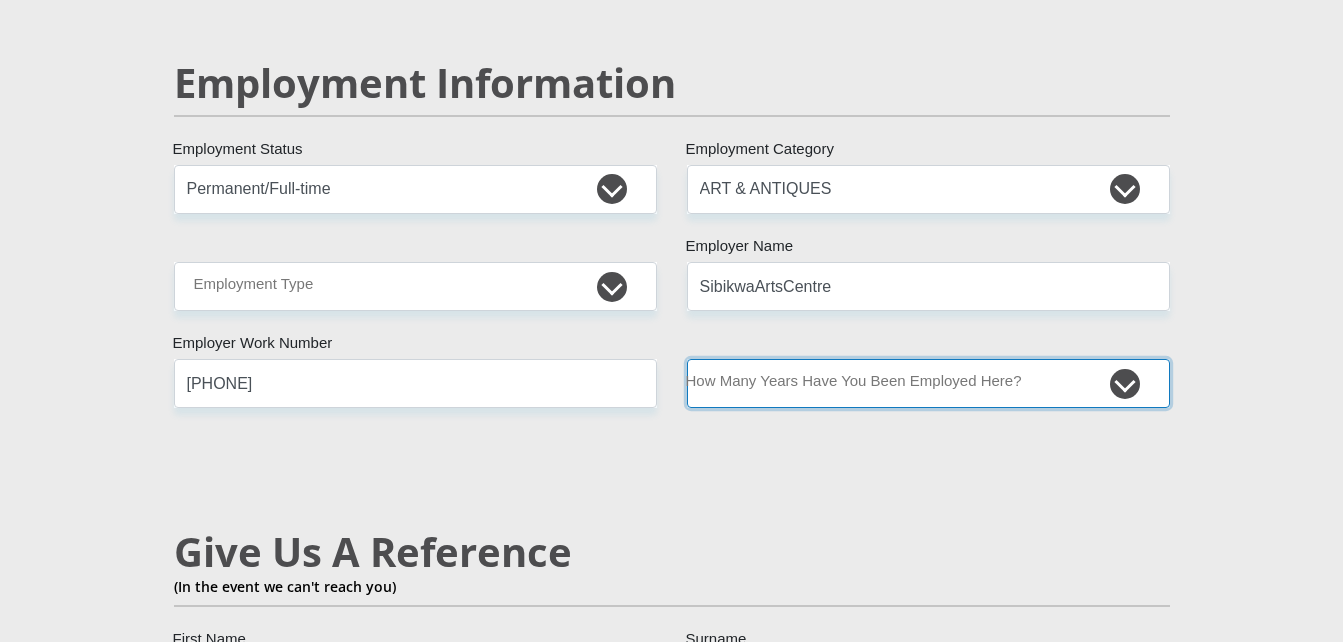 click on "less than 1 year
1-3 years
3-5 years
5+ years" at bounding box center (928, 383) 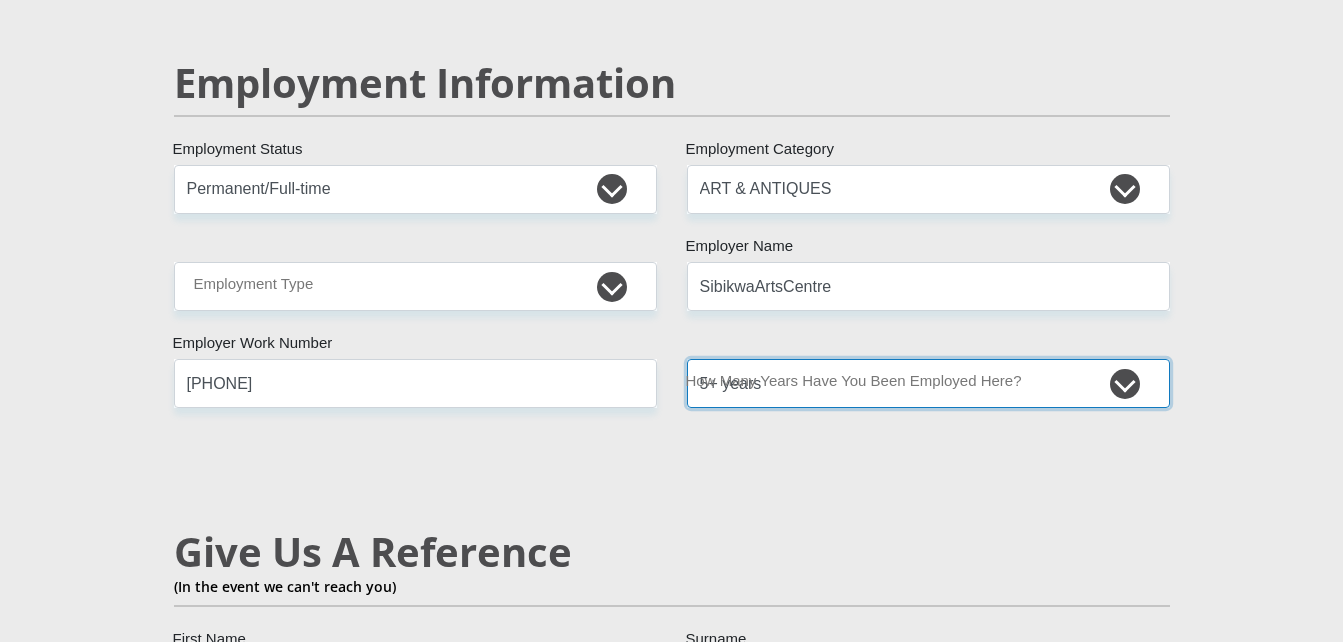 click on "less than 1 year
1-3 years
3-5 years
5+ years" at bounding box center (928, 383) 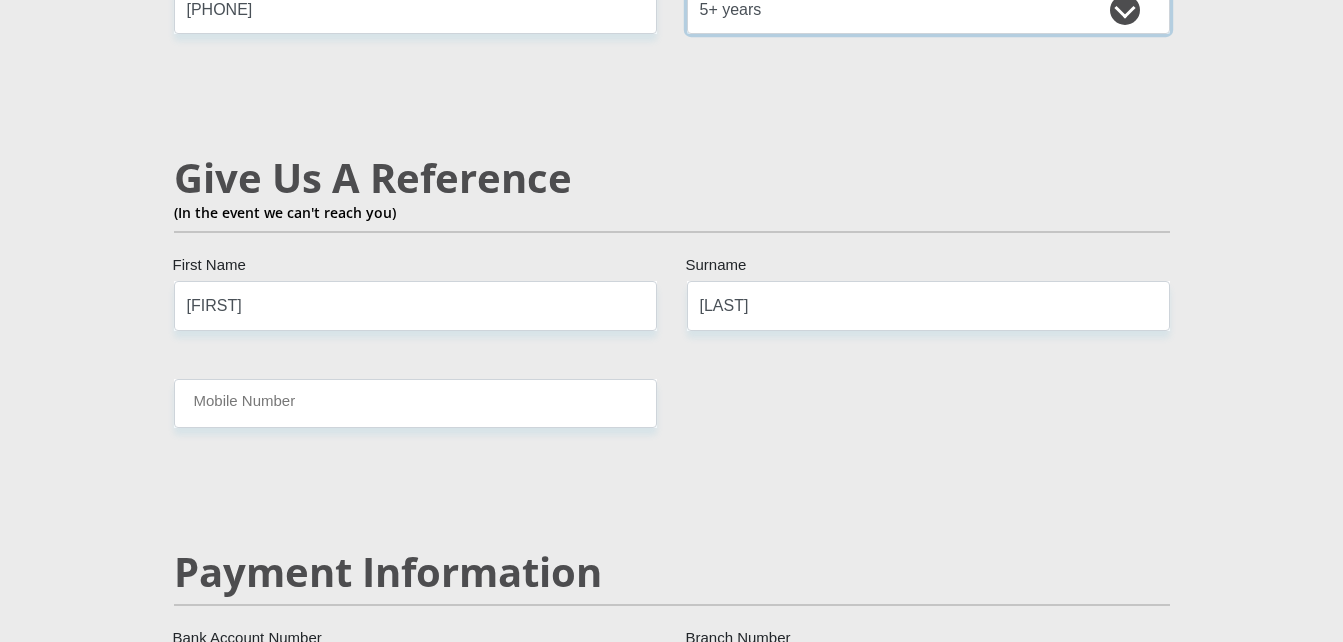 scroll, scrollTop: 3417, scrollLeft: 0, axis: vertical 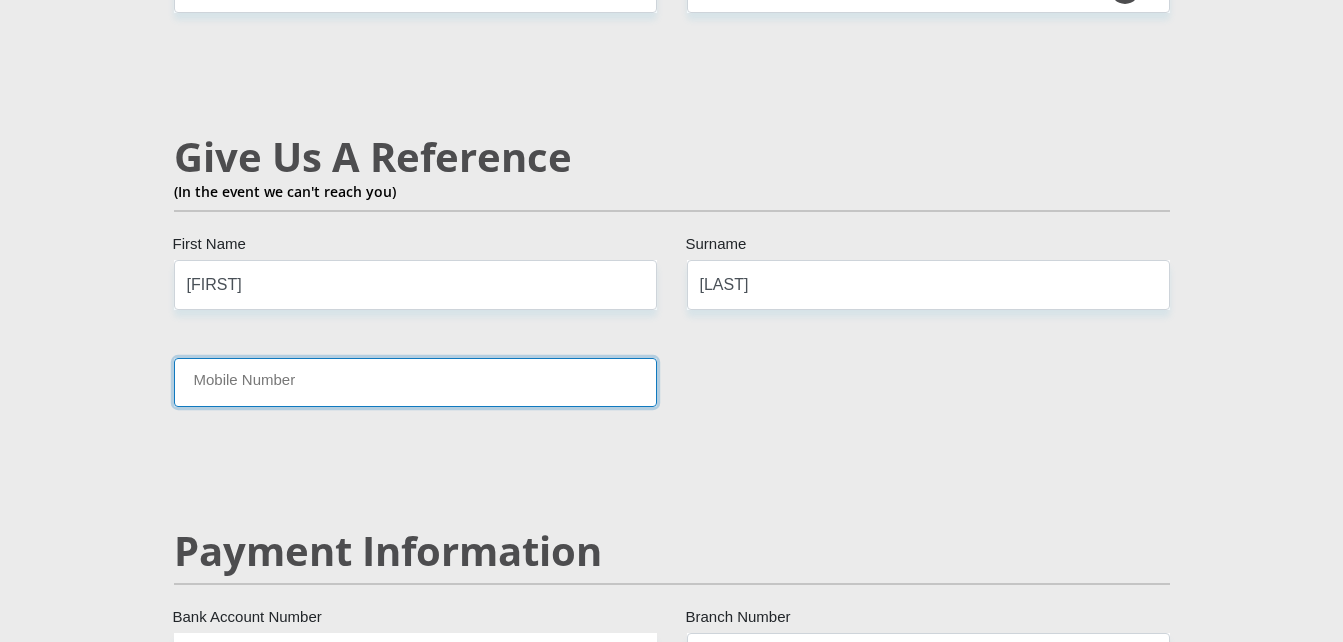 click on "Mobile Number" at bounding box center [415, 382] 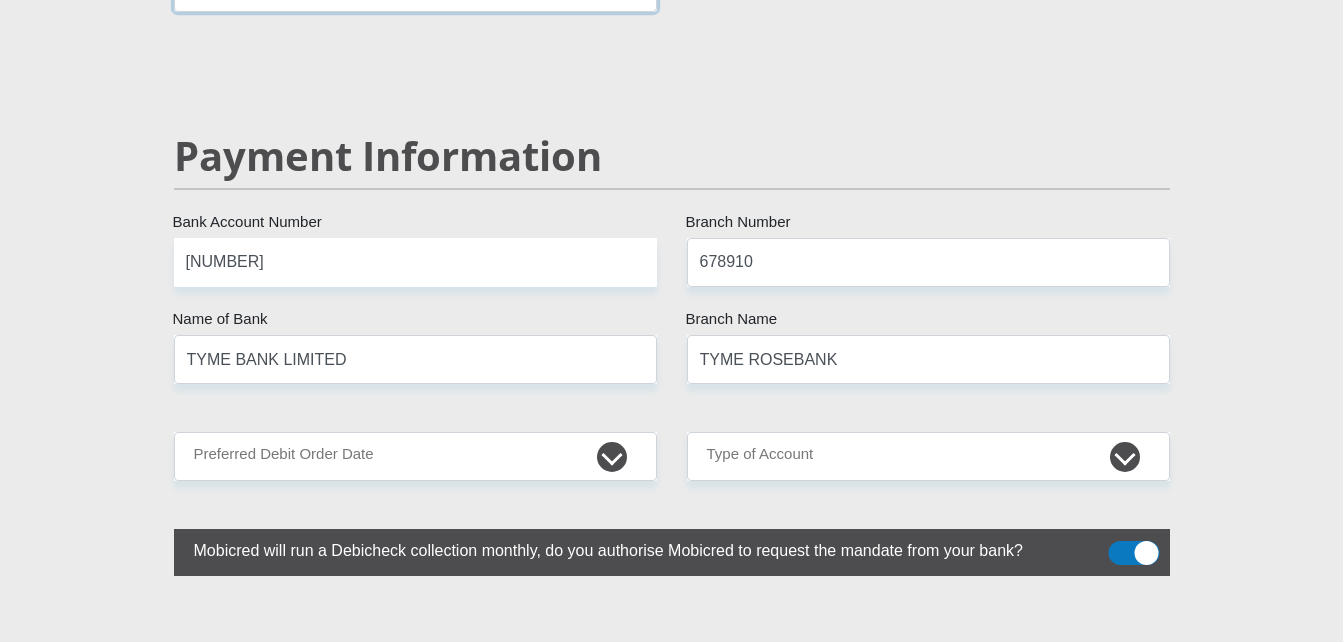 scroll, scrollTop: 3823, scrollLeft: 0, axis: vertical 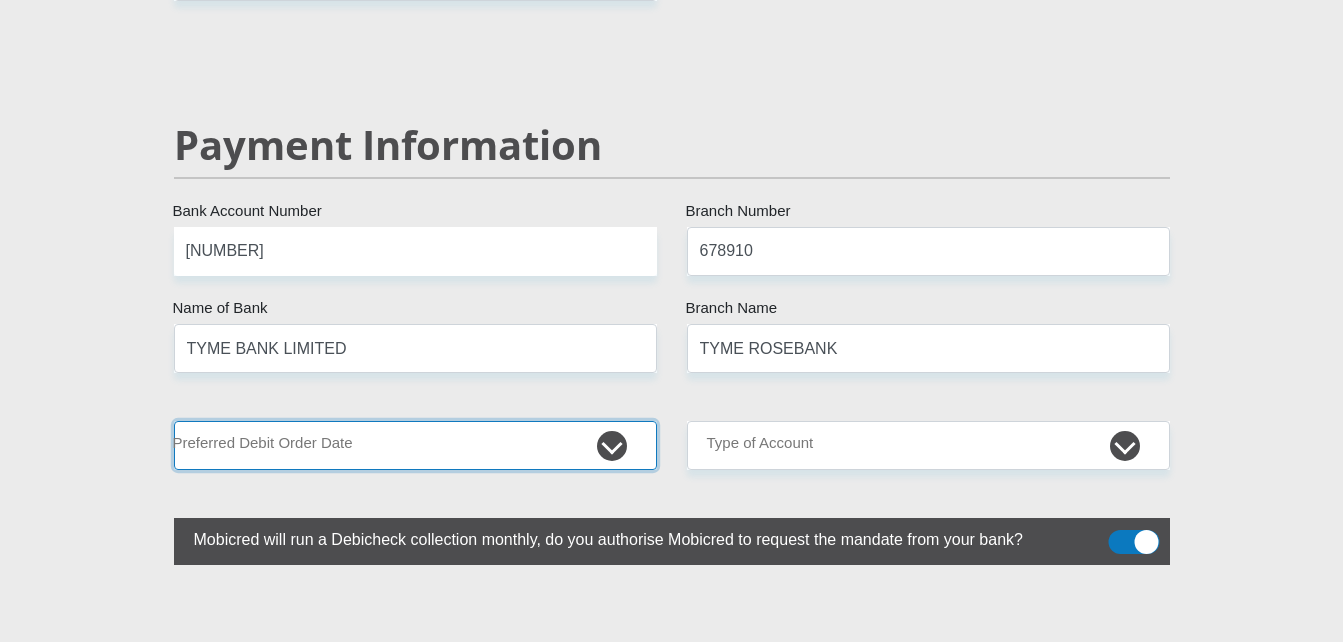 click on "1st
2nd
3rd
4th
5th
7th
18th
19th
20th
21st
22nd
23rd
24th
25th
26th
27th
28th
29th
30th" at bounding box center [415, 445] 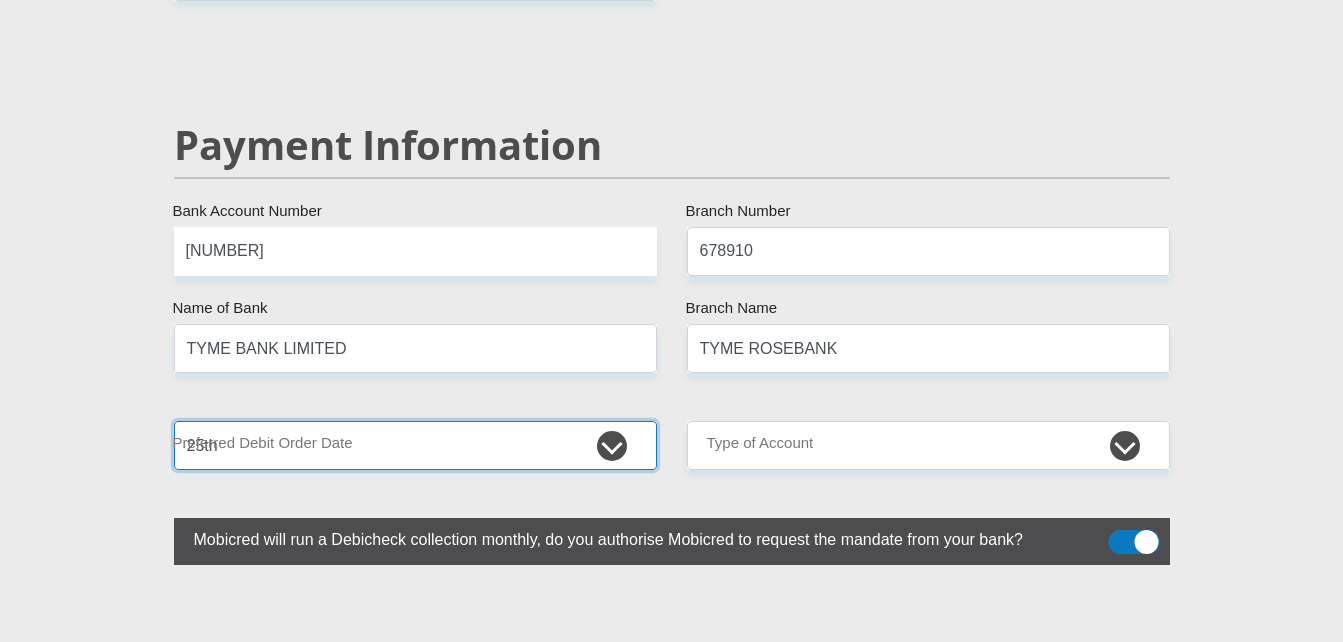 click on "1st
2nd
3rd
4th
5th
7th
18th
19th
20th
21st
22nd
23rd
24th
25th
26th
27th
28th
29th
30th" at bounding box center (415, 445) 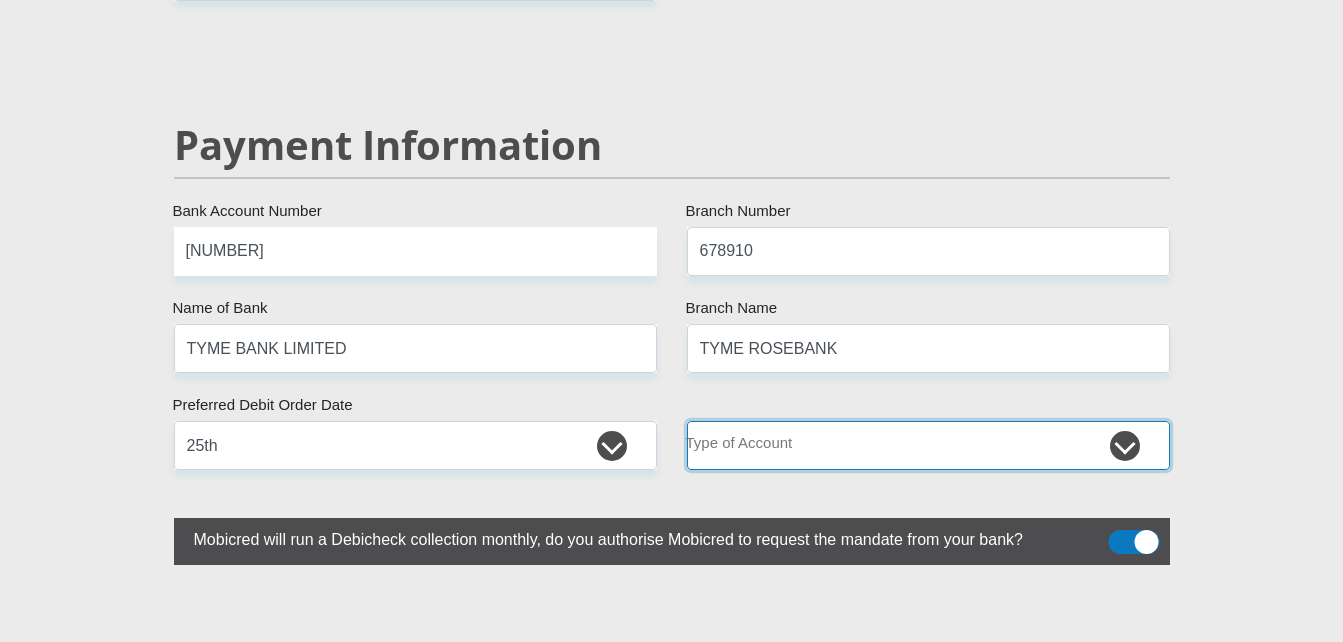 click on "Cheque
Savings" at bounding box center [928, 445] 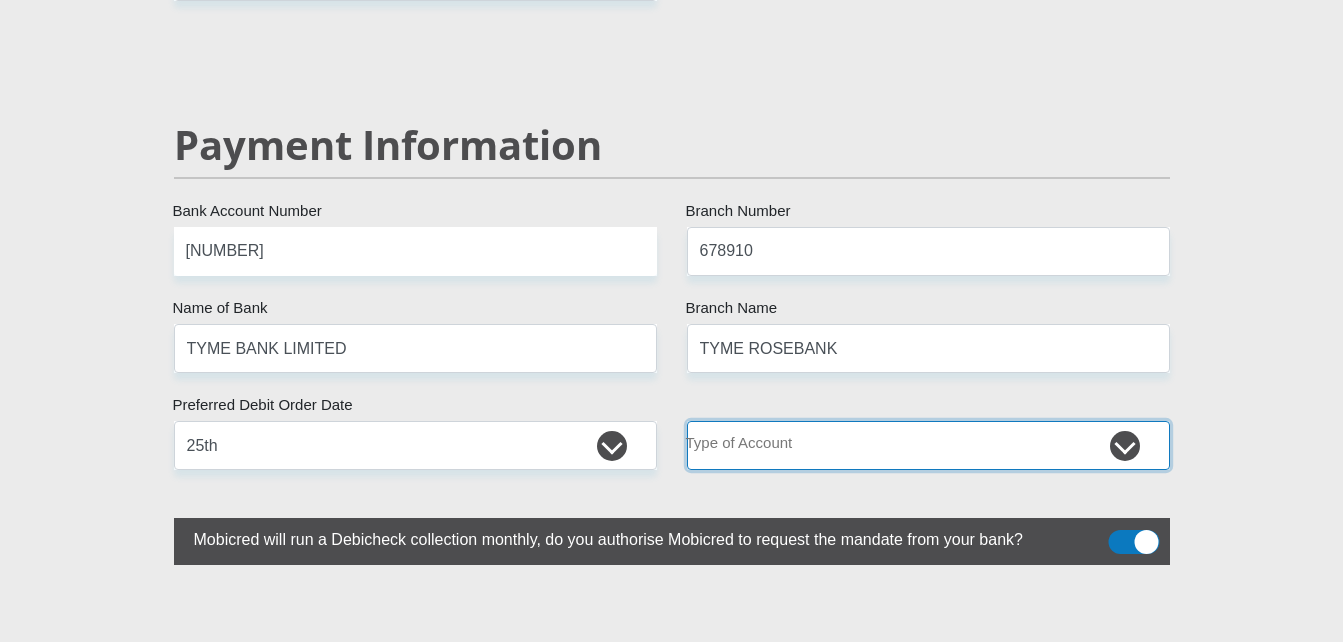 select on "SAV" 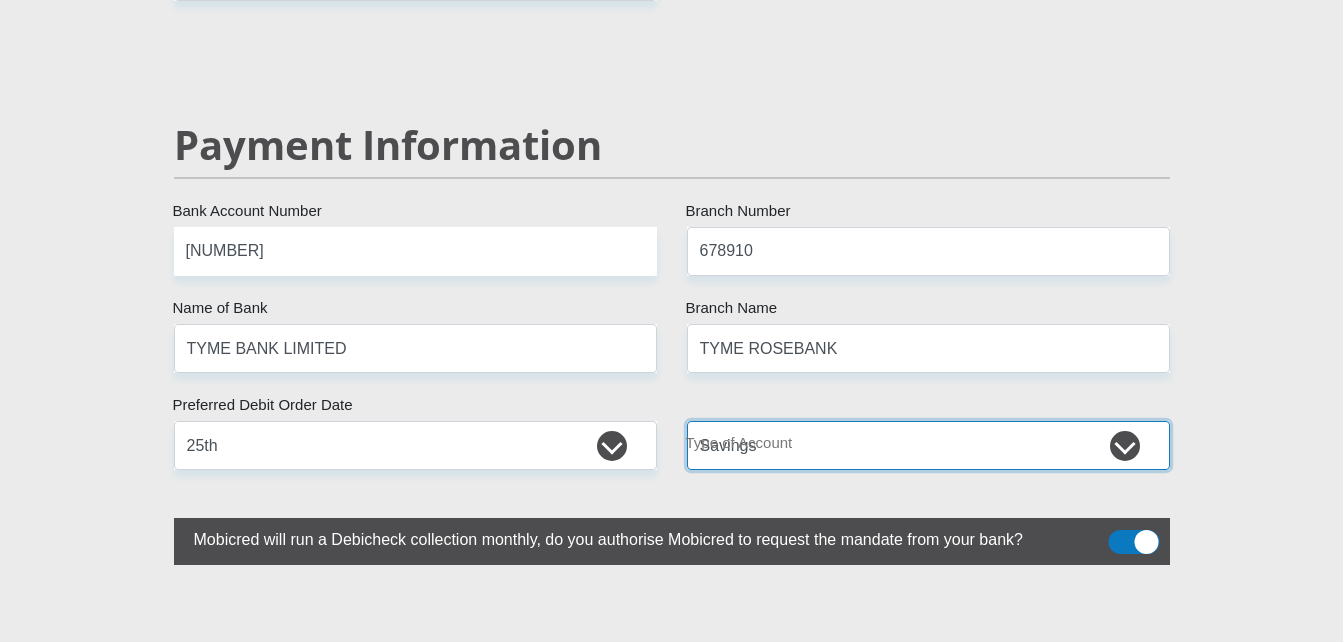 click on "Cheque
Savings" at bounding box center [928, 445] 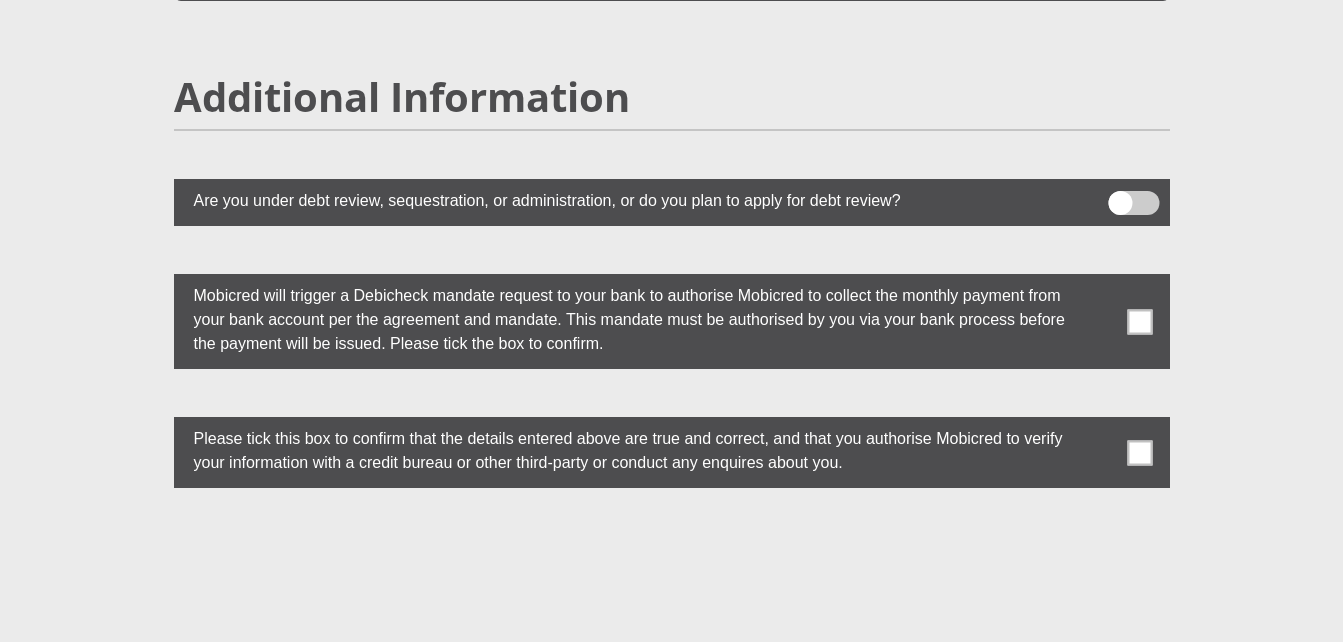 scroll, scrollTop: 5414, scrollLeft: 0, axis: vertical 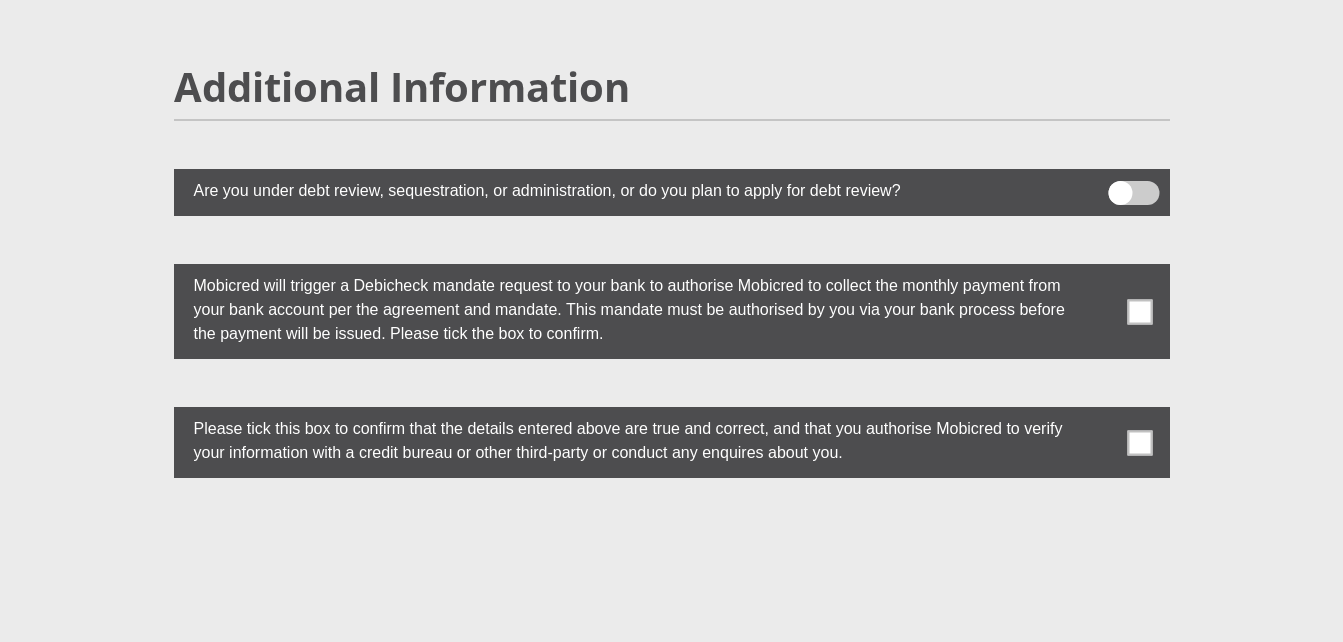 click at bounding box center [1139, 311] 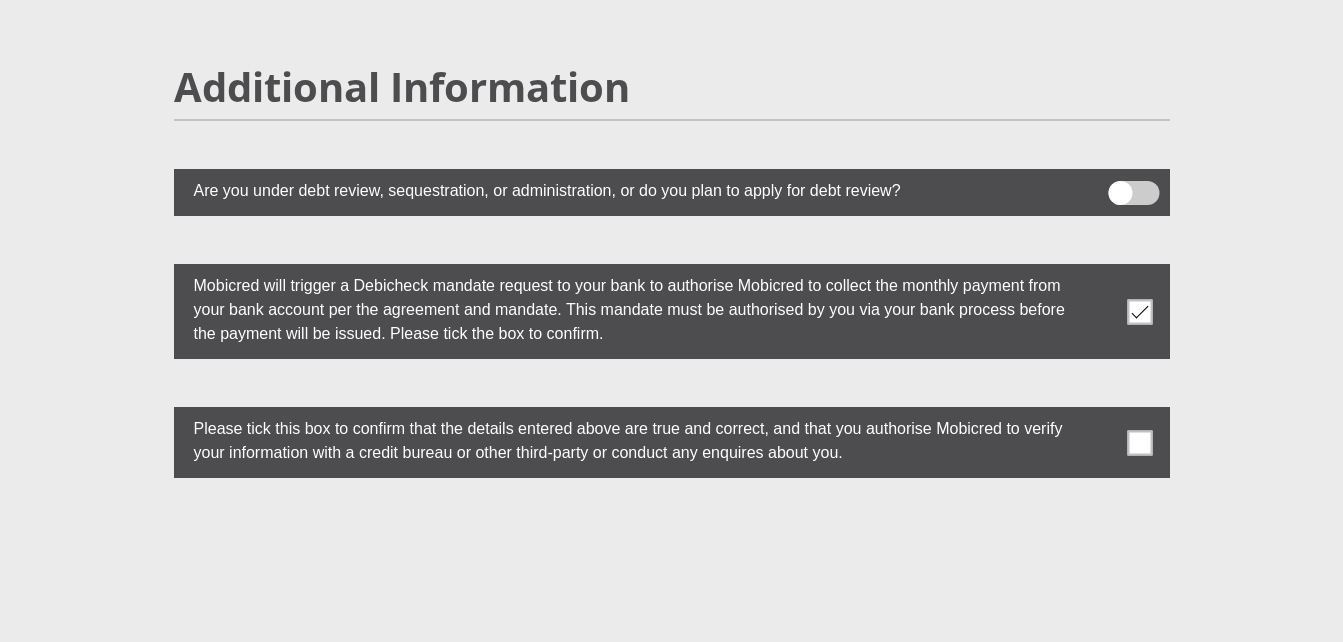 click at bounding box center [1139, 442] 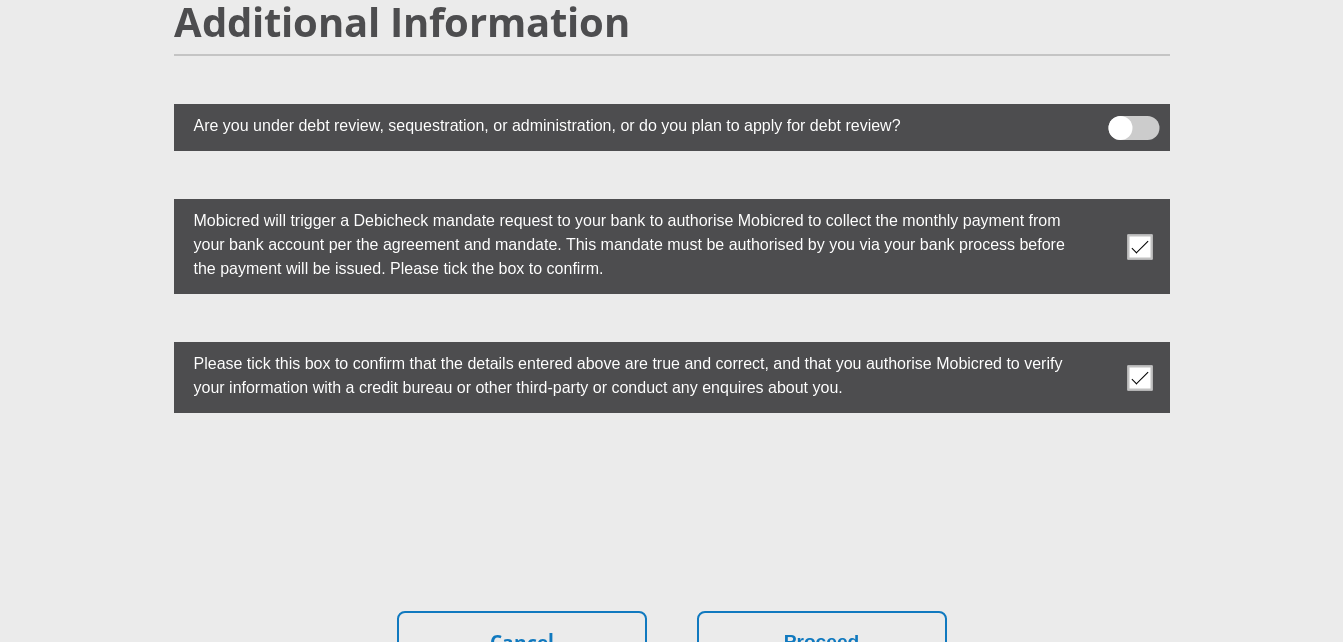 scroll, scrollTop: 5481, scrollLeft: 0, axis: vertical 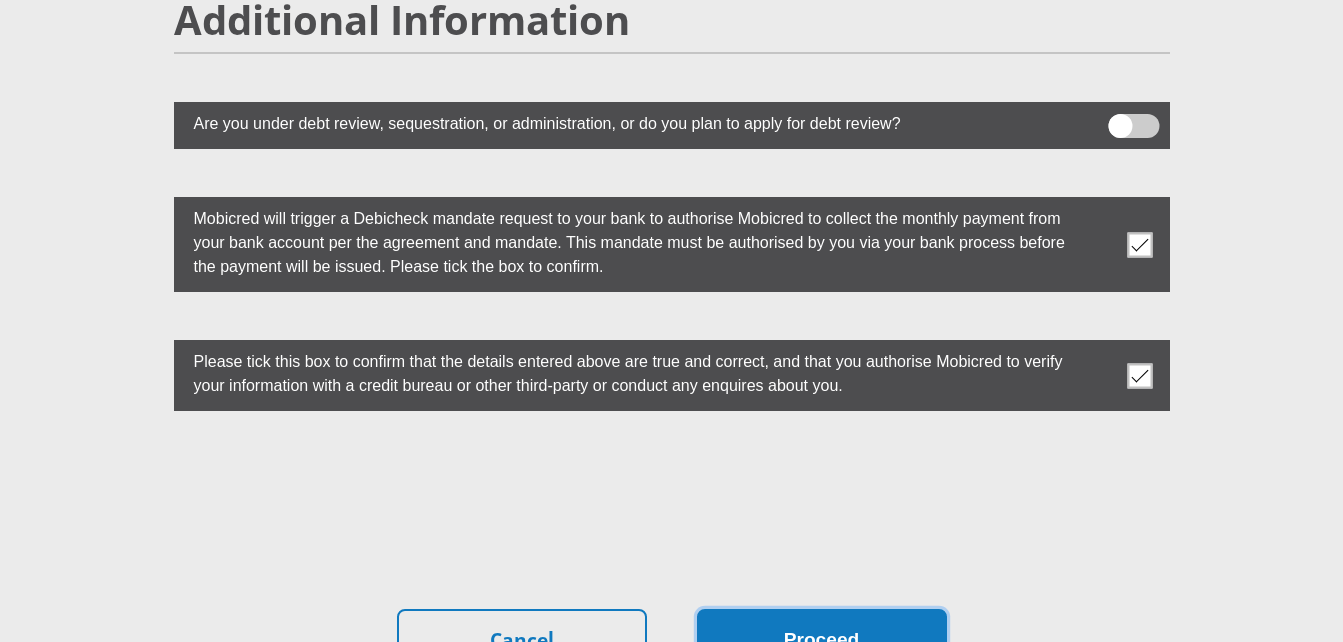 click on "Proceed" at bounding box center (822, 640) 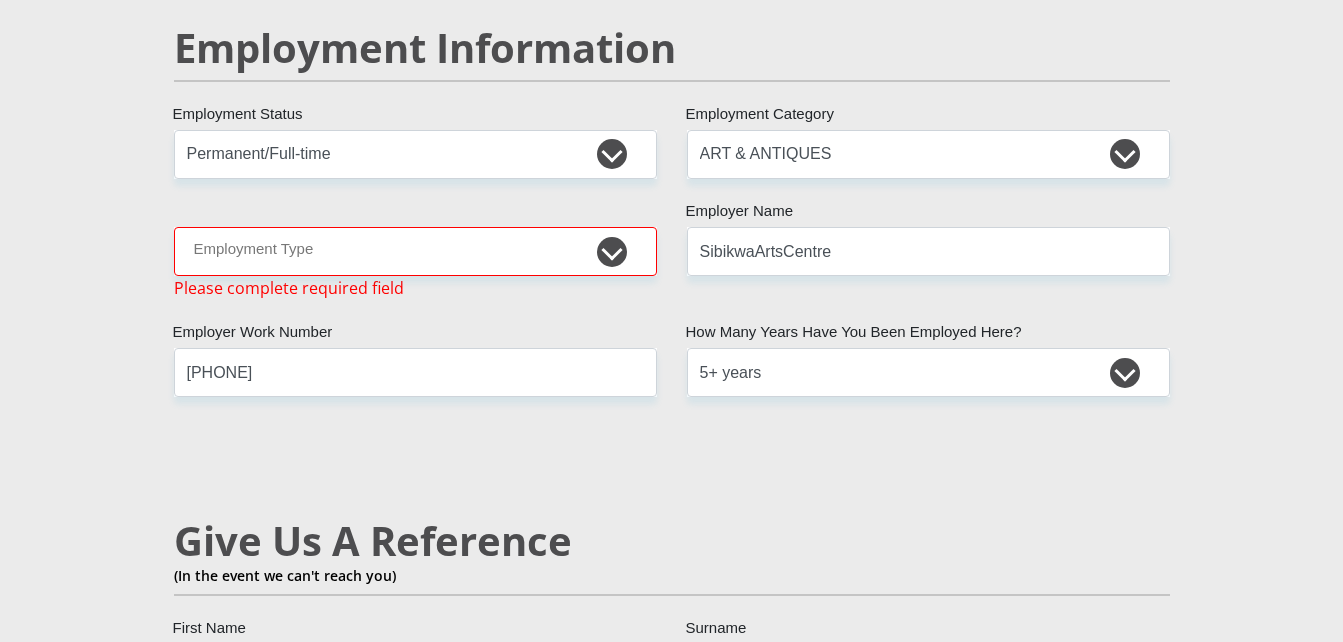 scroll, scrollTop: 3012, scrollLeft: 0, axis: vertical 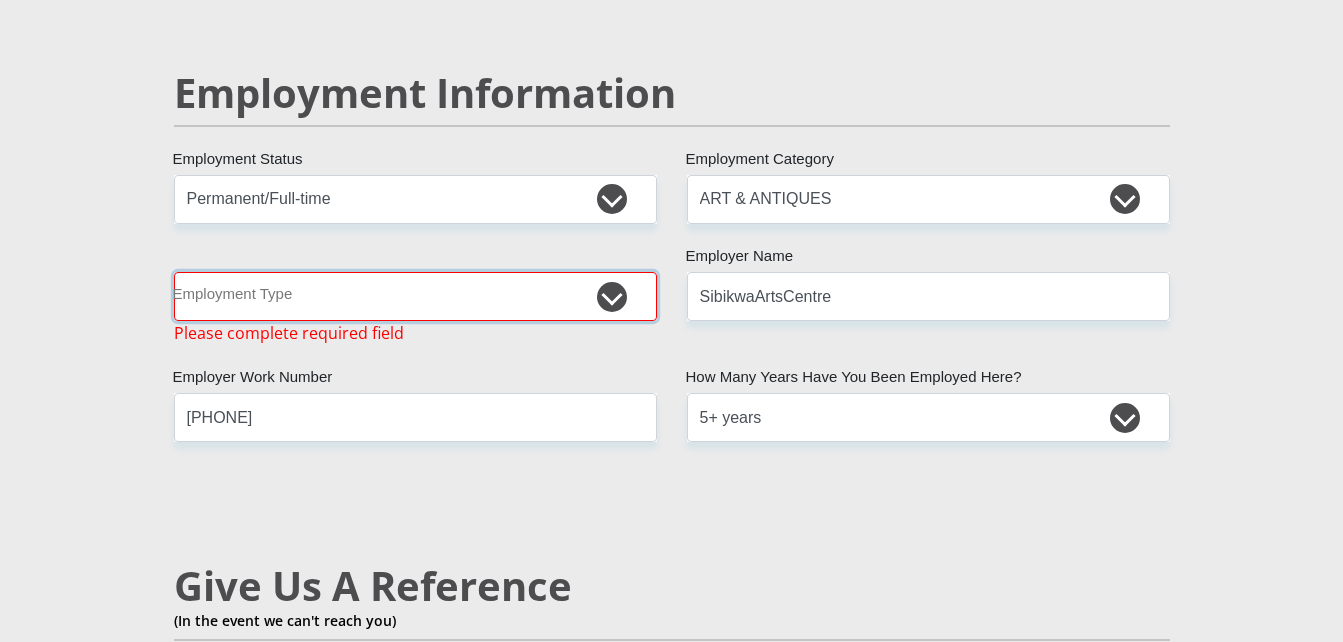 click on "College/Lecturer
Craft Seller
Creative
Driver
Executive
Farmer
Forces - Non Commissioned
Forces - Officer
Hawker
Housewife
Labourer
Licenced Professional
Manager
Miner
Non Licenced Professional
Office Staff/Clerk
Outside Worker
Pensioner
Permanent Teacher
Production/Manufacturing
Sales
Self-Employed
Semi-Professional Worker
Service Industry  Social Worker  Student" at bounding box center [415, 296] 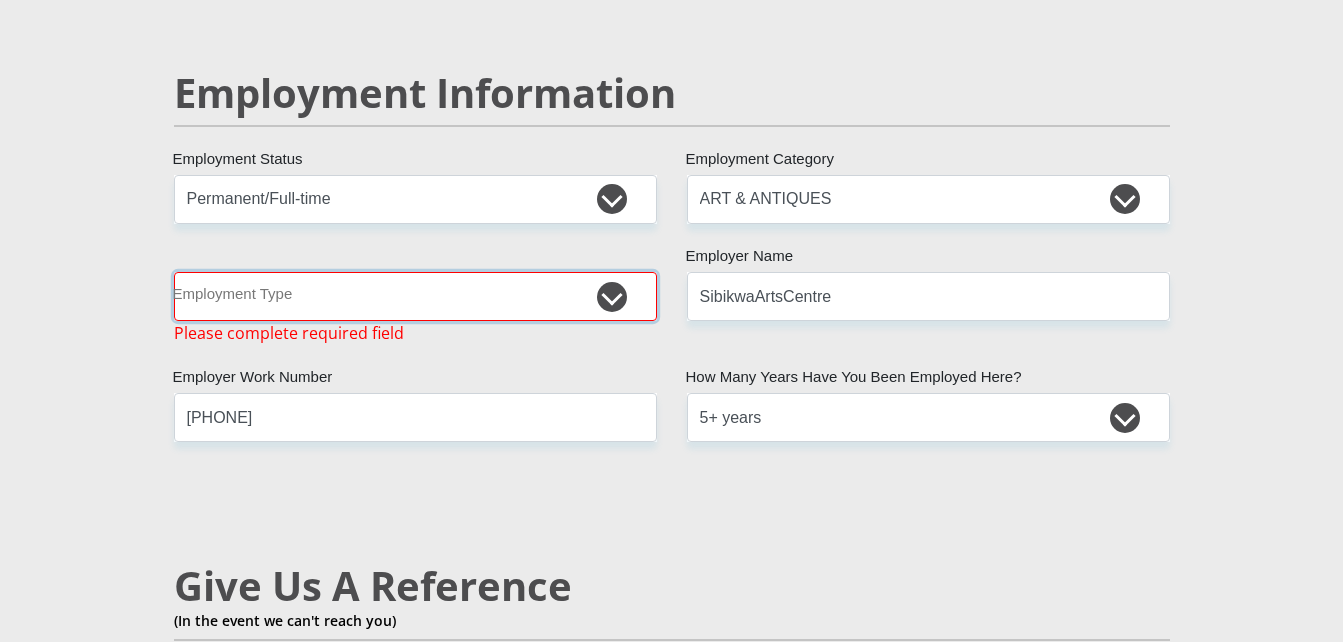 select on "Manager" 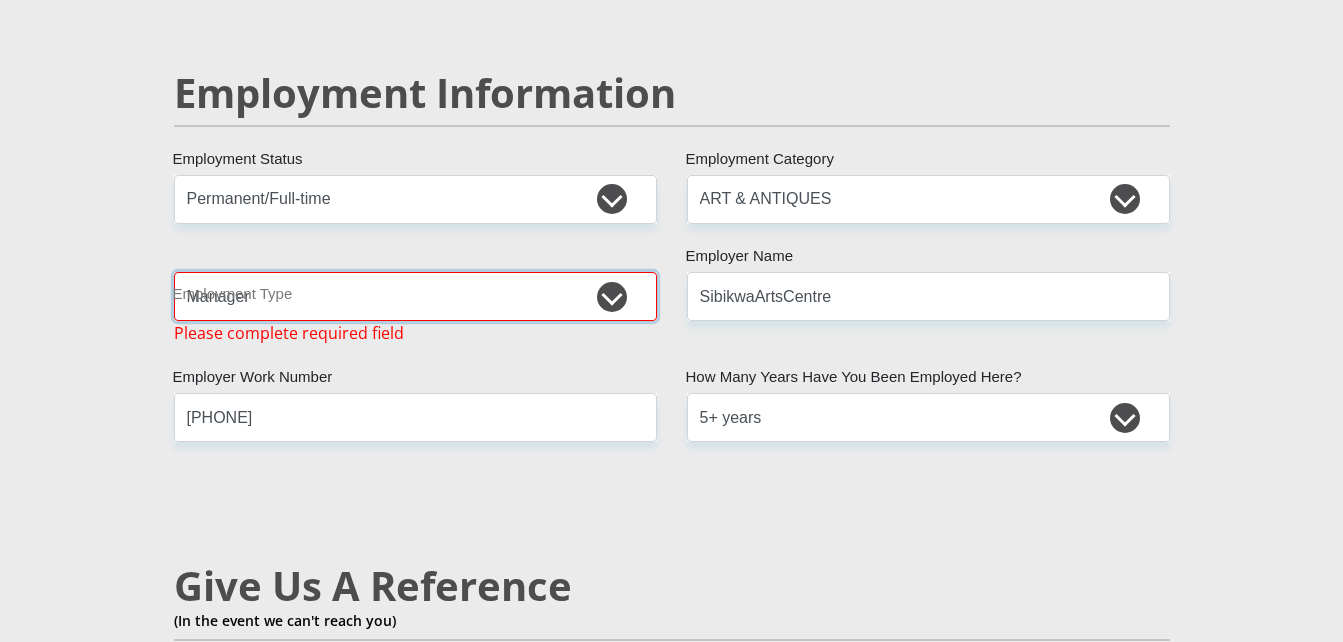 click on "College/Lecturer
Craft Seller
Creative
Driver
Executive
Farmer
Forces - Non Commissioned
Forces - Officer
Hawker
Housewife
Labourer
Licenced Professional
Manager
Miner
Non Licenced Professional
Office Staff/Clerk
Outside Worker
Pensioner
Permanent Teacher
Production/Manufacturing
Sales
Self-Employed
Semi-Professional Worker
Service Industry  Social Worker  Student" at bounding box center (415, 296) 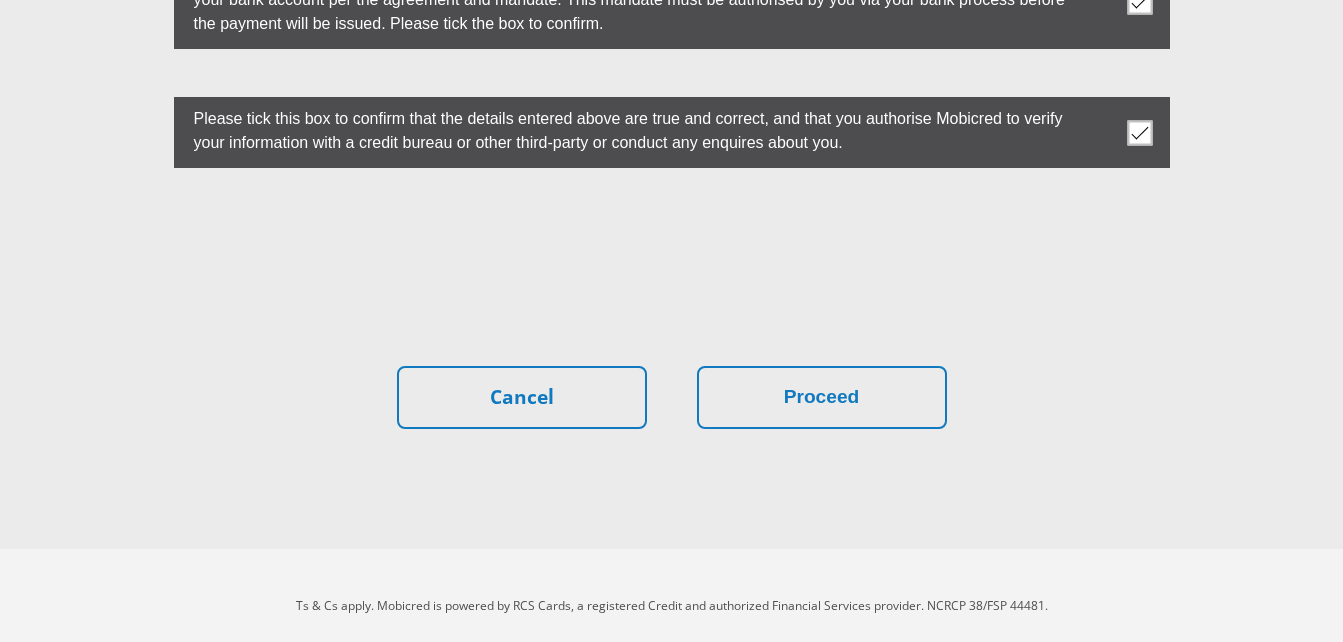 scroll, scrollTop: 5618, scrollLeft: 0, axis: vertical 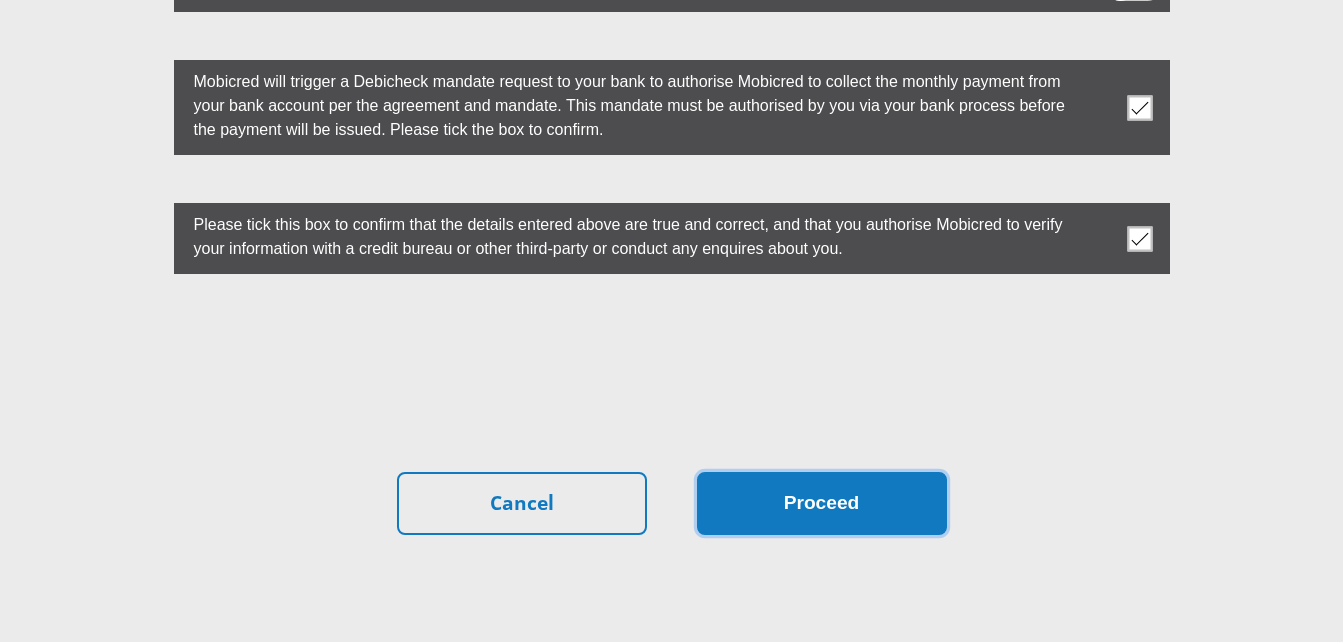 click on "Proceed" at bounding box center [822, 503] 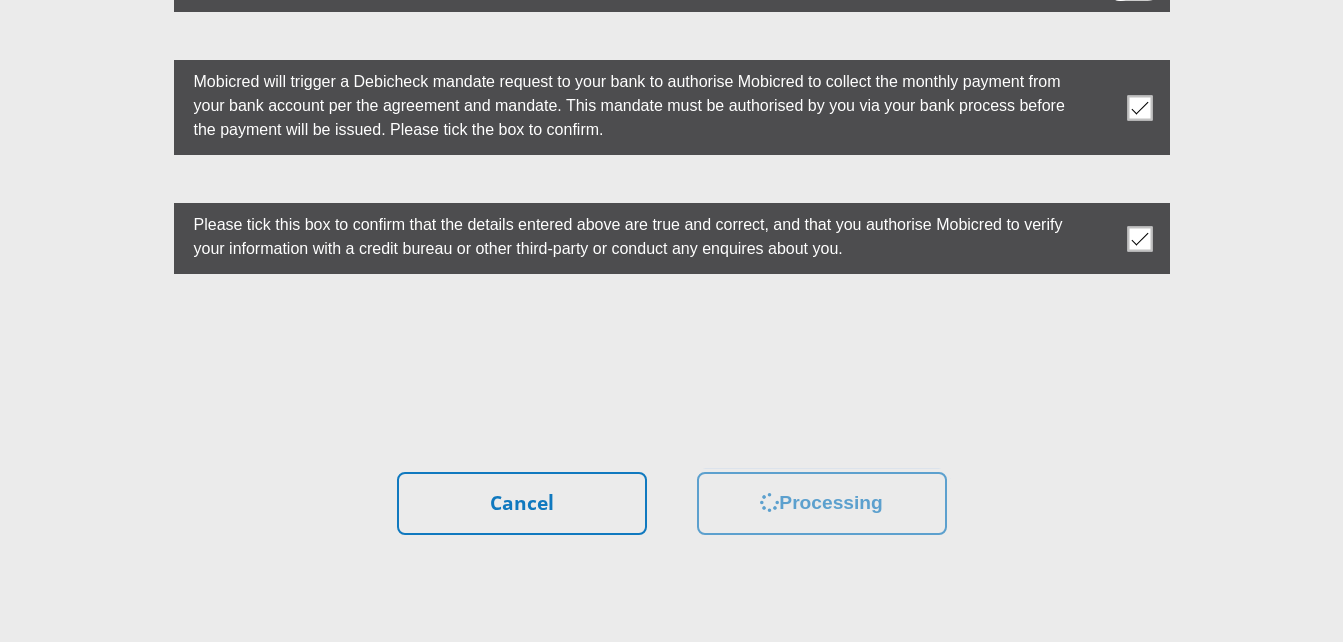 scroll, scrollTop: 0, scrollLeft: 0, axis: both 